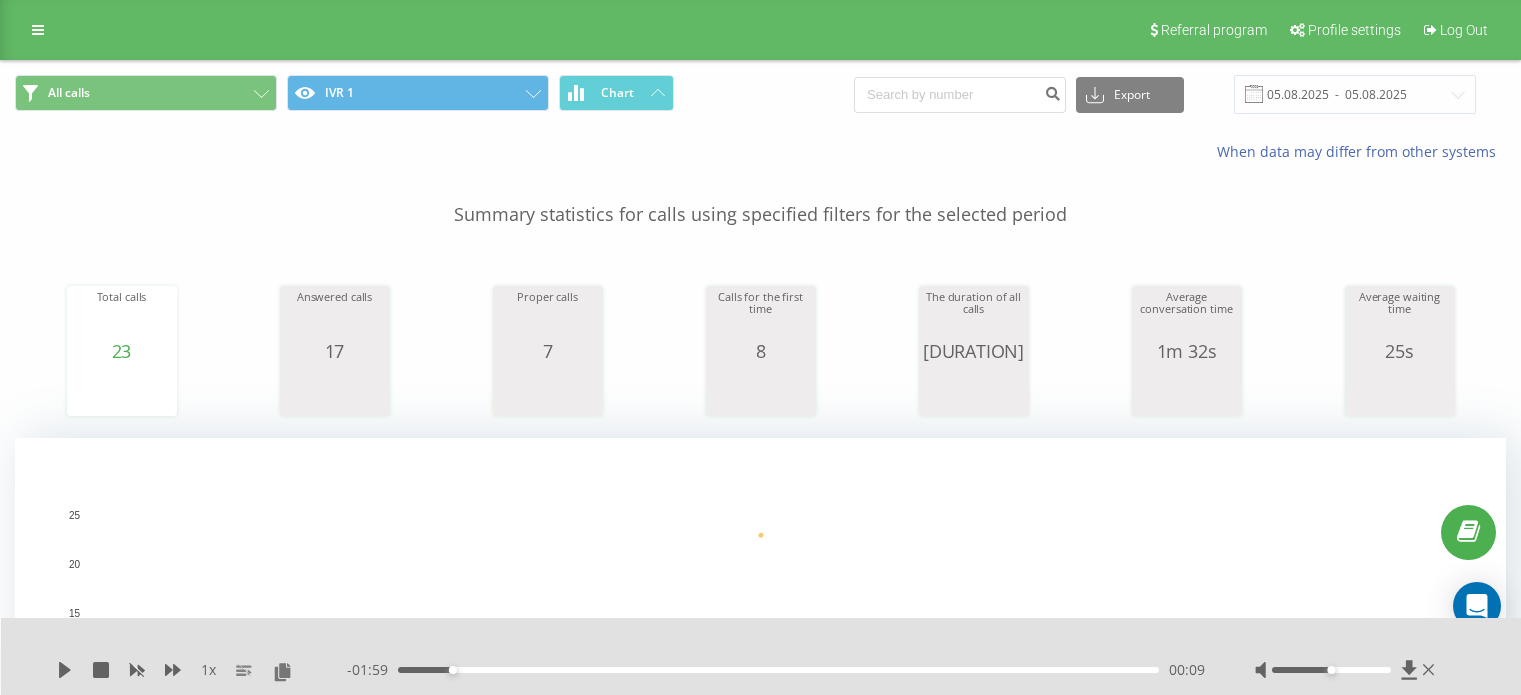 scroll, scrollTop: 800, scrollLeft: 0, axis: vertical 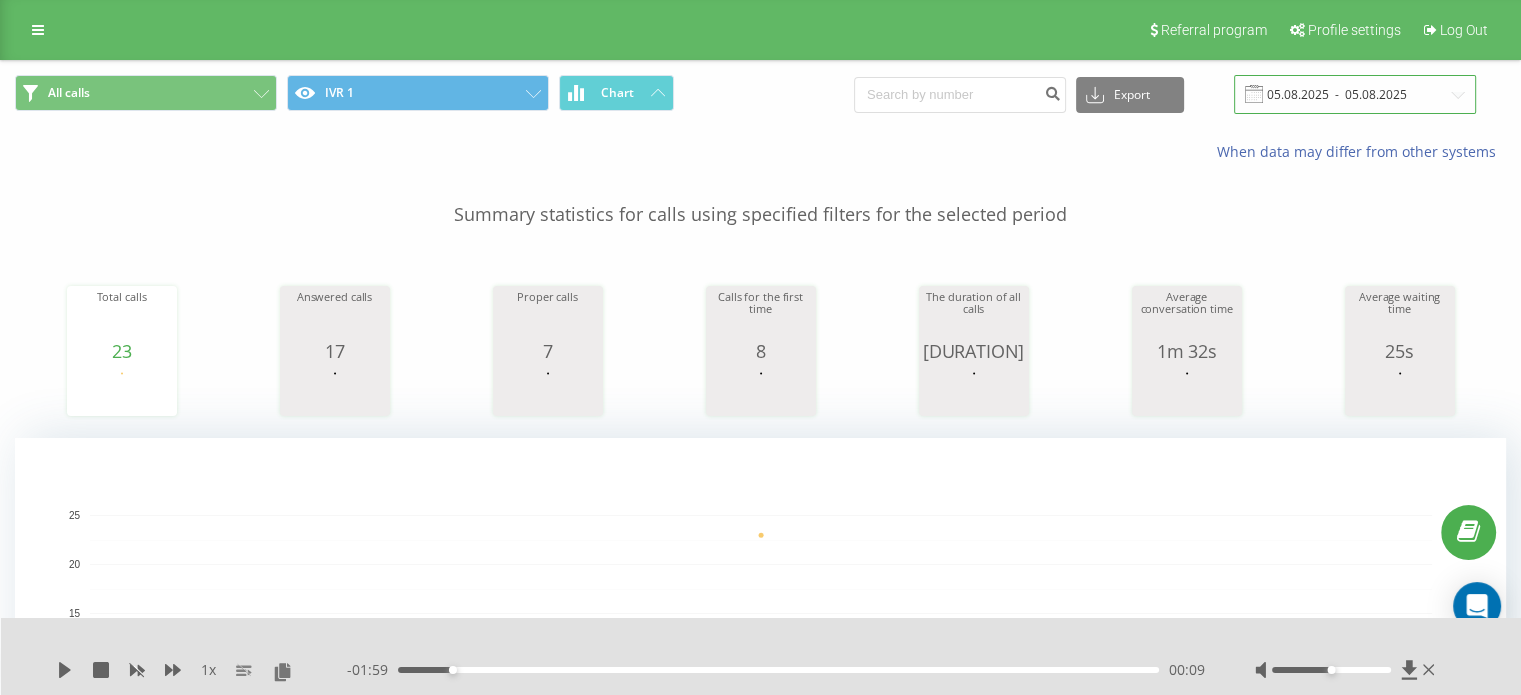 click on "05.08.2025  -  05.08.2025" at bounding box center [1355, 94] 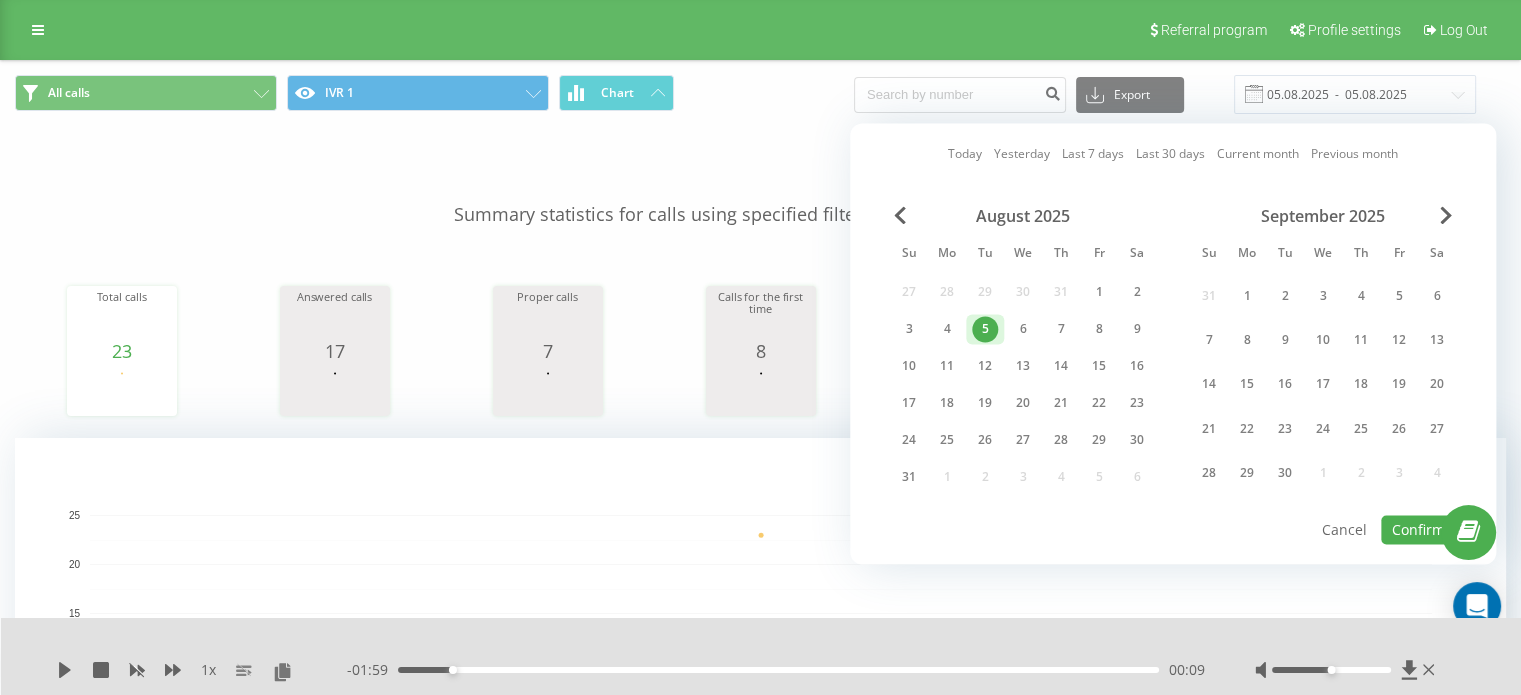 click on "5" at bounding box center (985, 329) 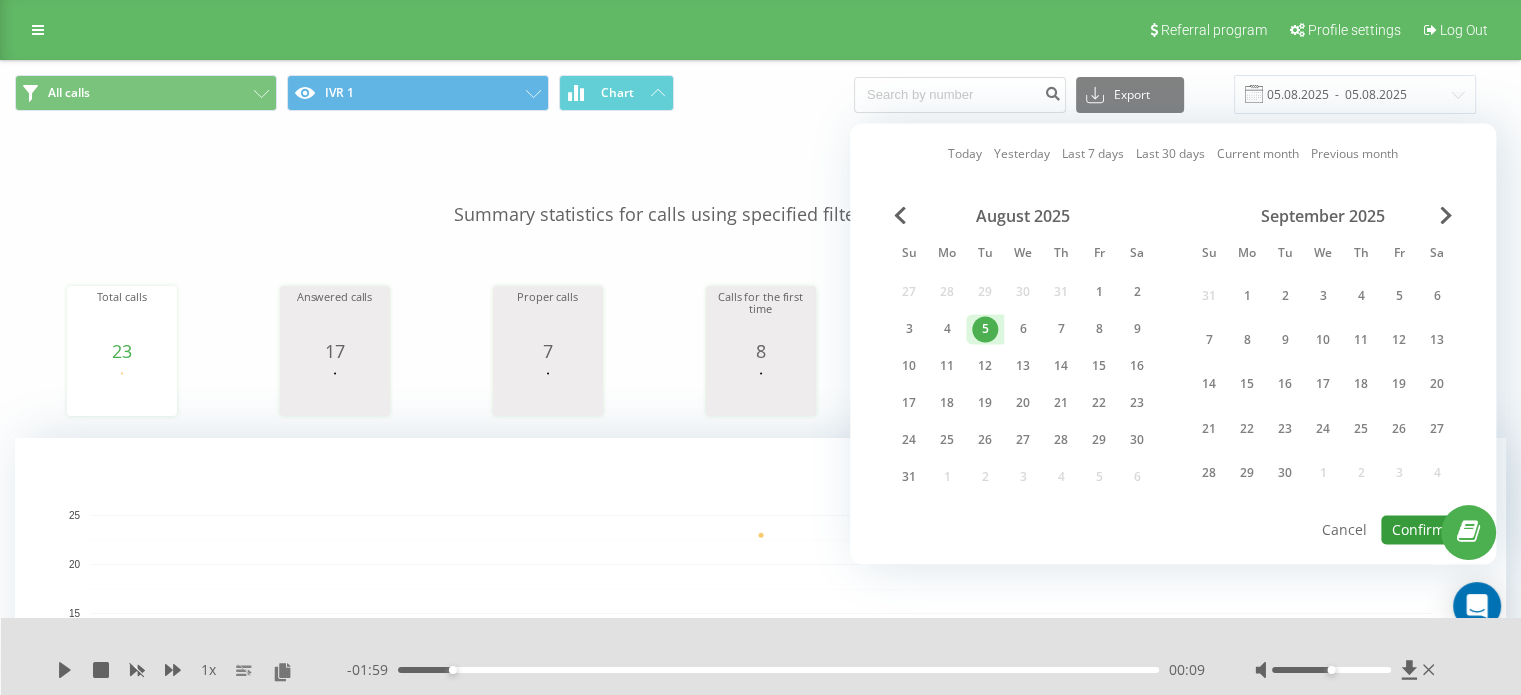 click on "Confirm" at bounding box center [1418, 529] 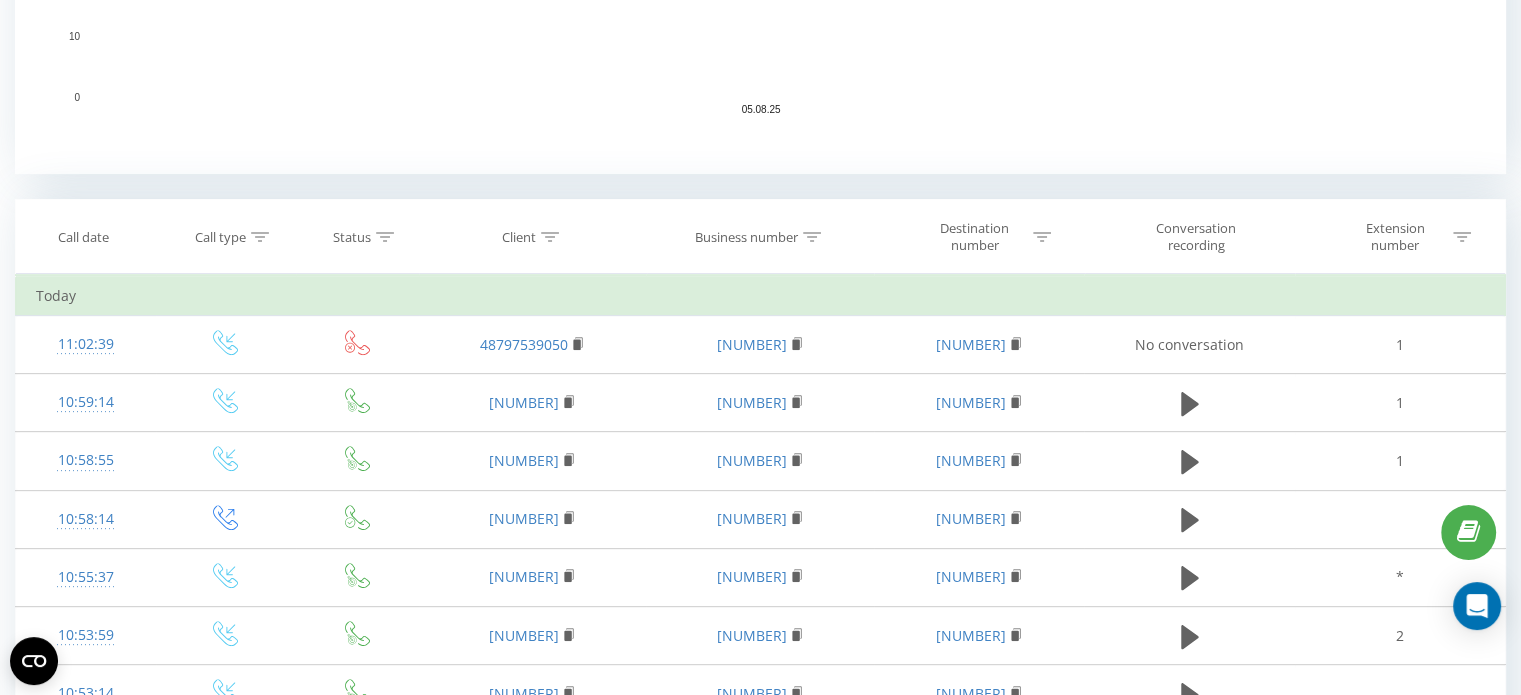 scroll, scrollTop: 700, scrollLeft: 0, axis: vertical 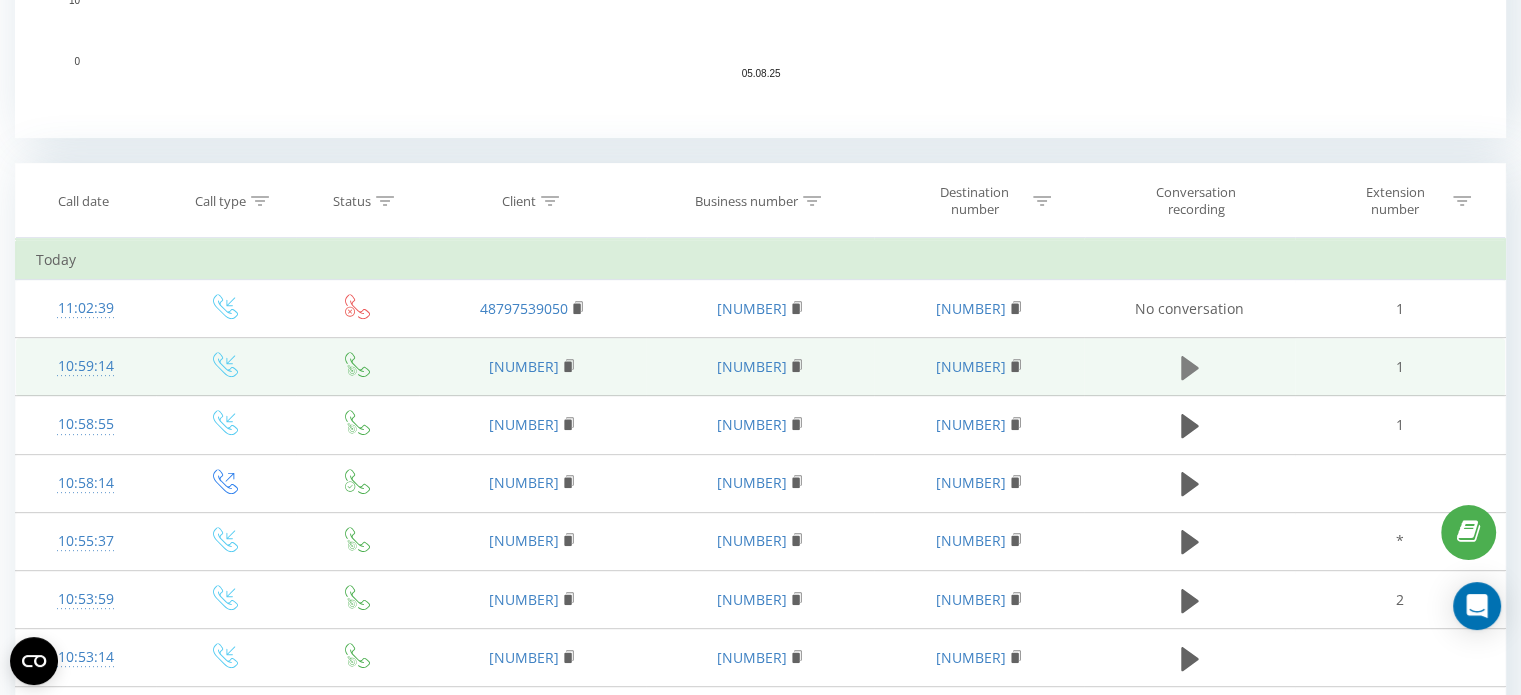 click 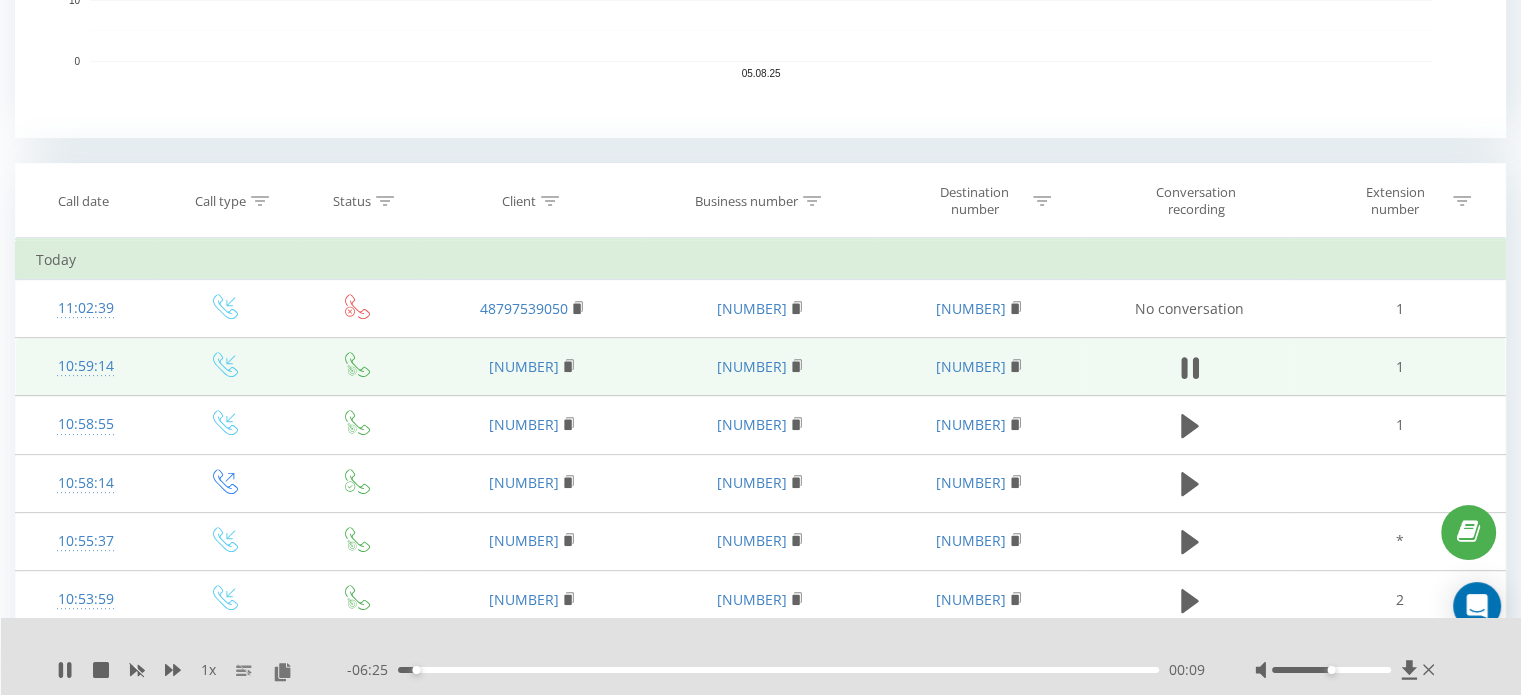 click on "00:09" at bounding box center [778, 670] 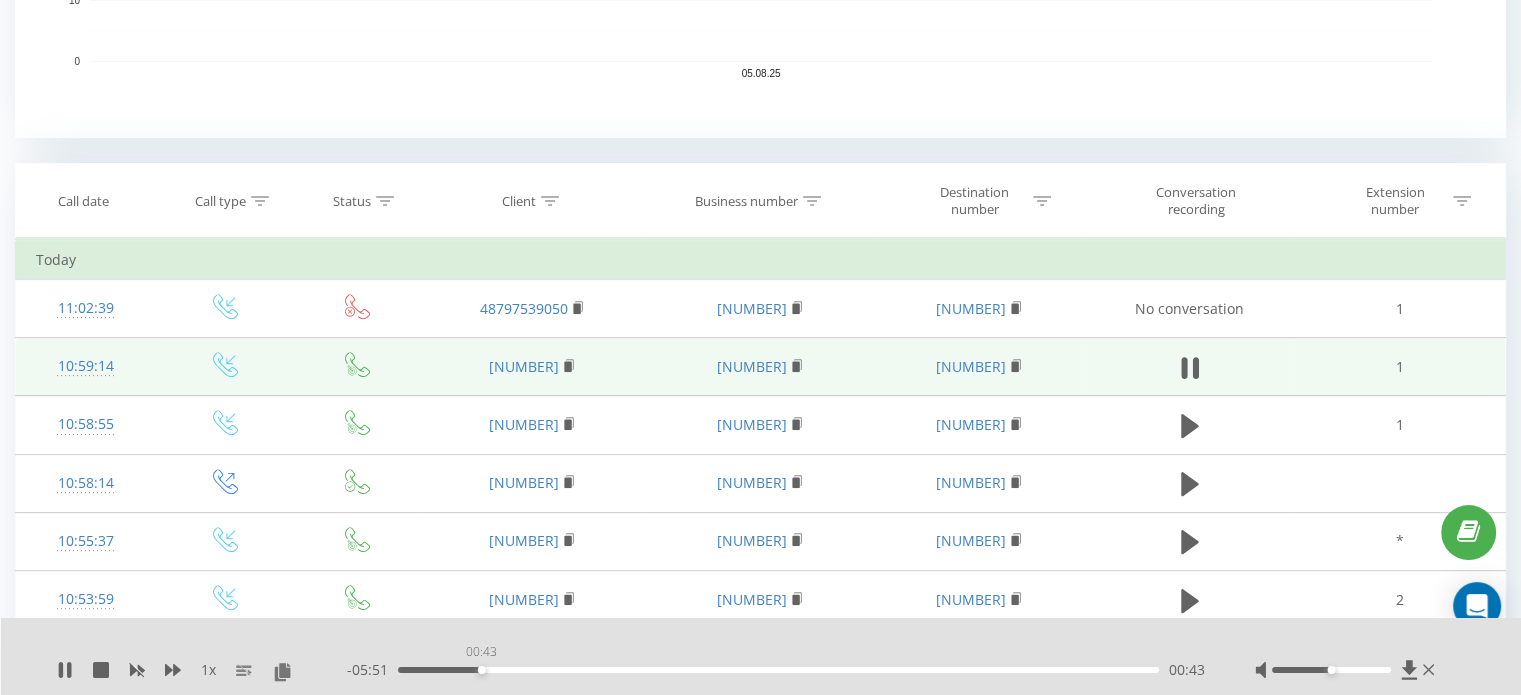 click on "00:43" at bounding box center (778, 670) 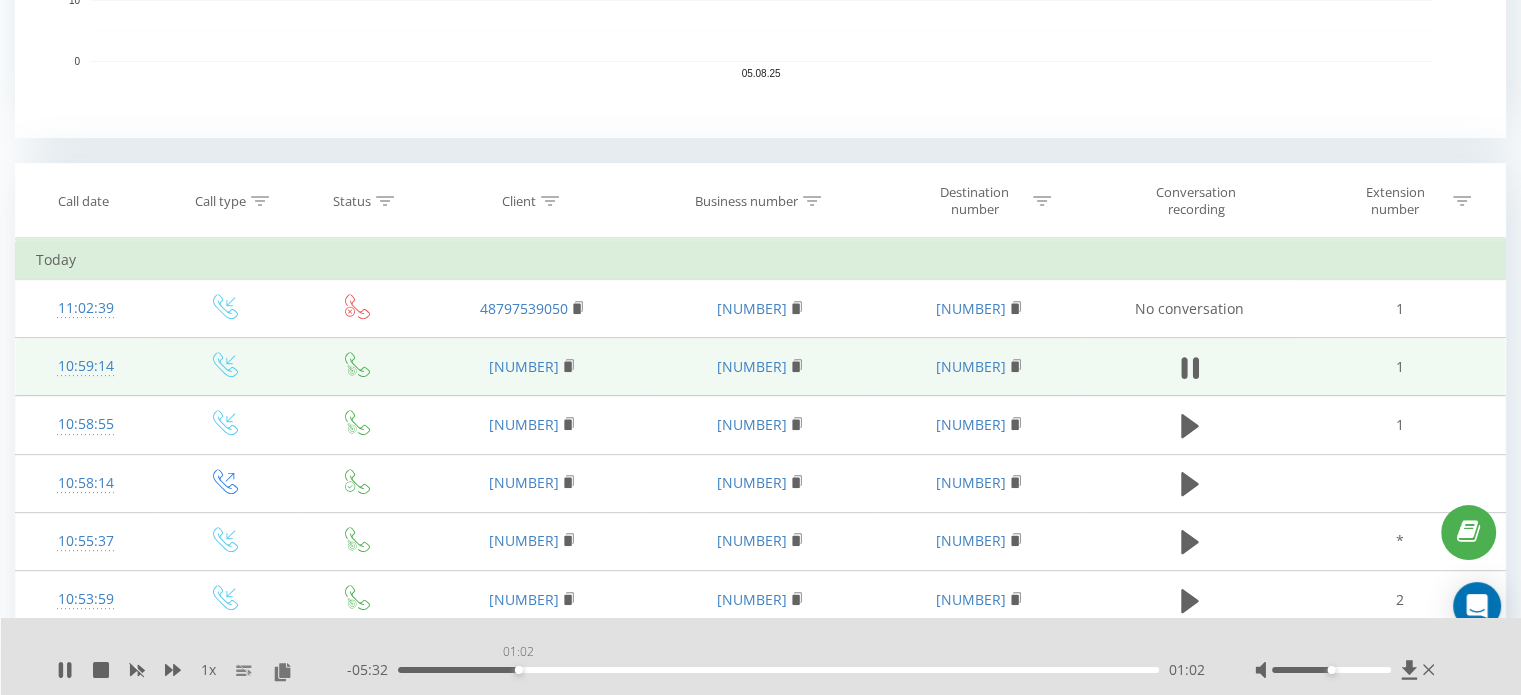click on "01:02" at bounding box center [778, 670] 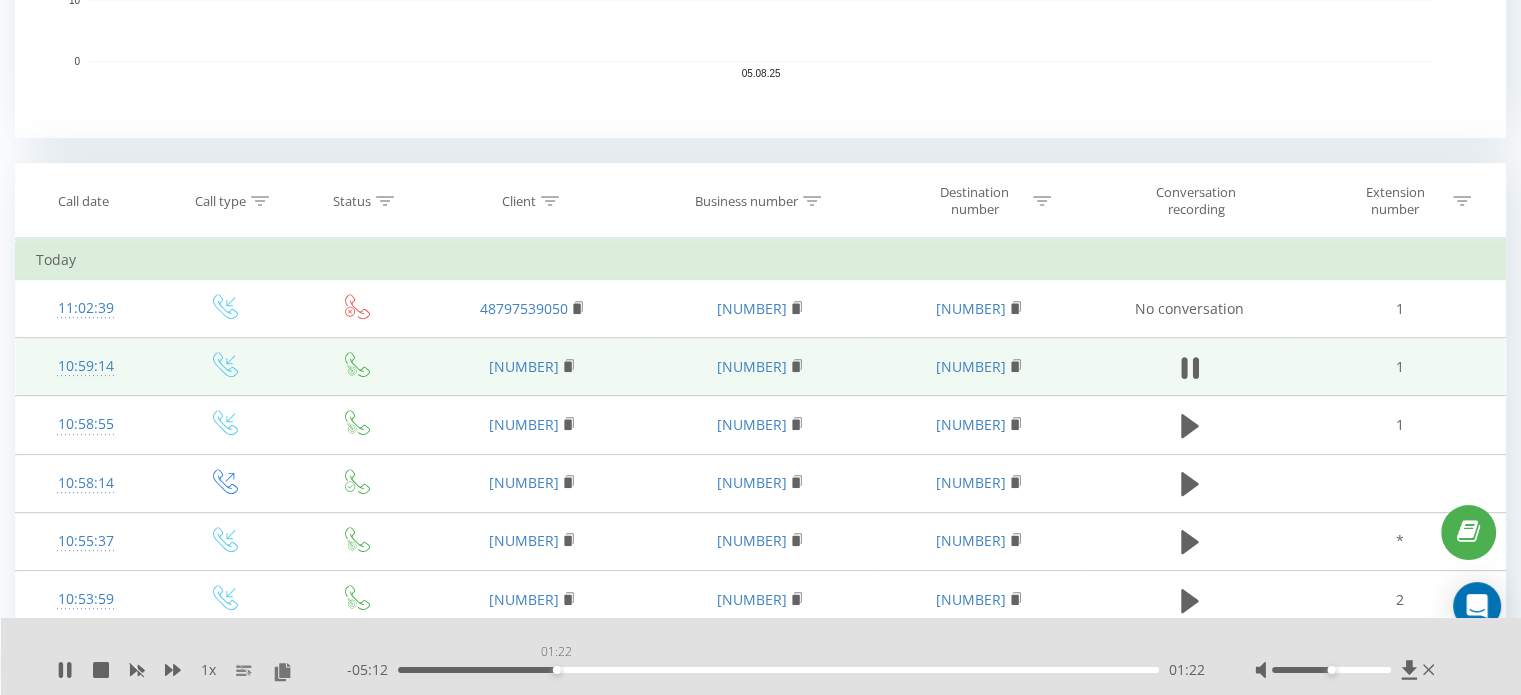click on "01:22" at bounding box center (778, 670) 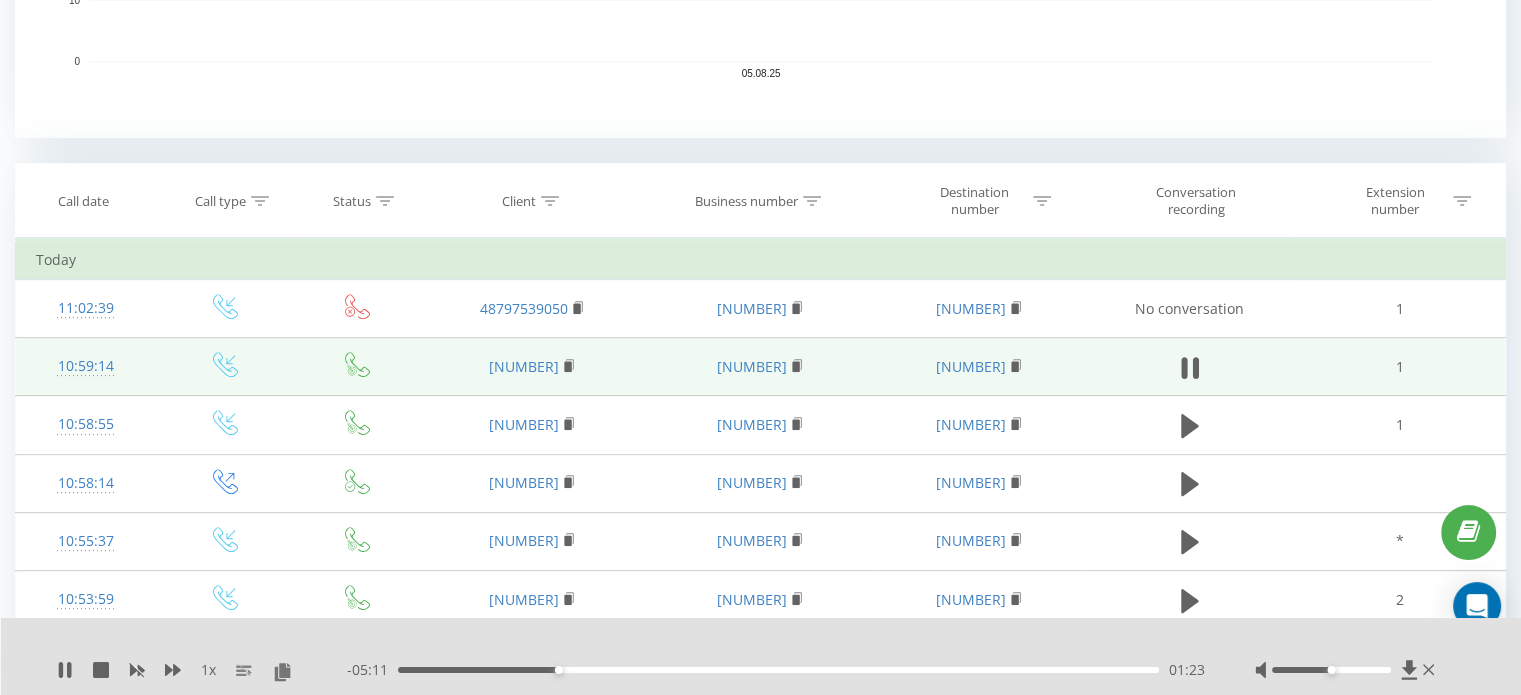 click on "01:23" at bounding box center [778, 670] 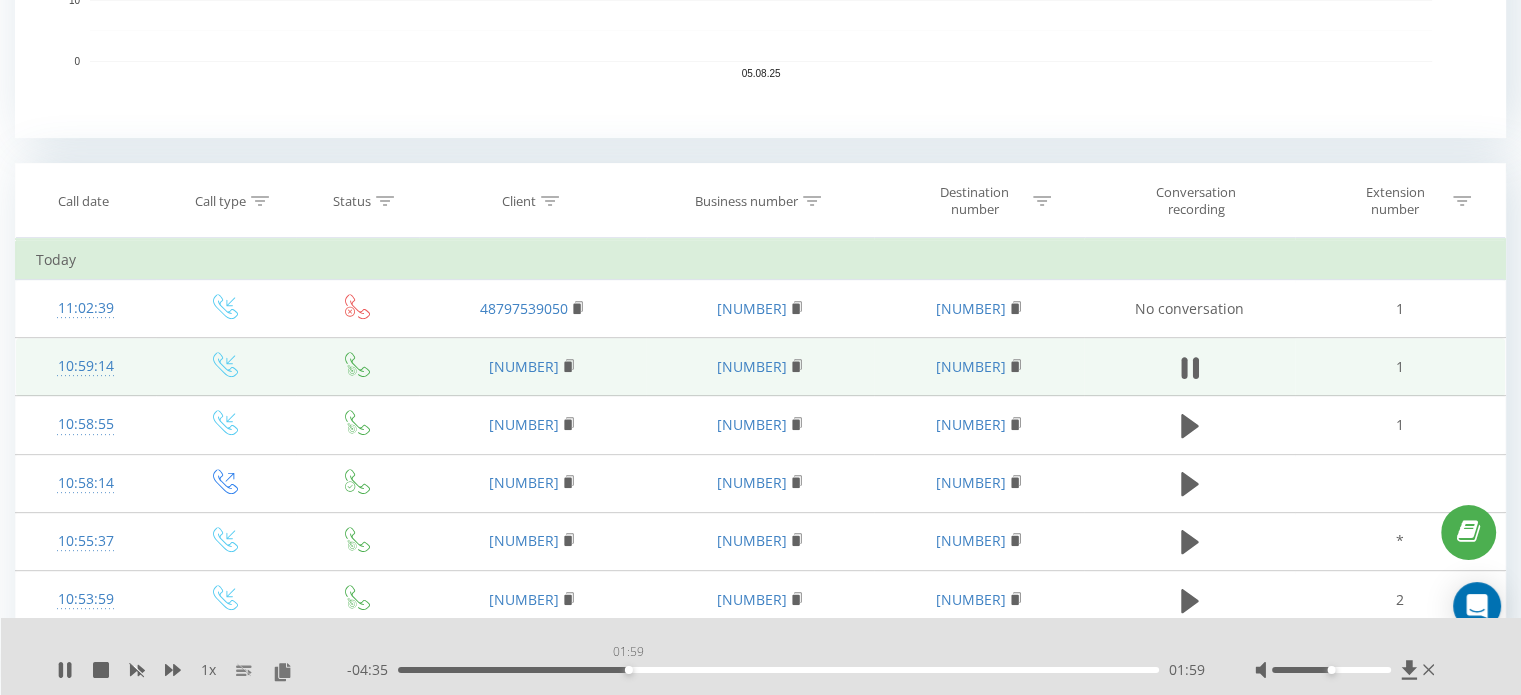 click on "01:59" at bounding box center [778, 670] 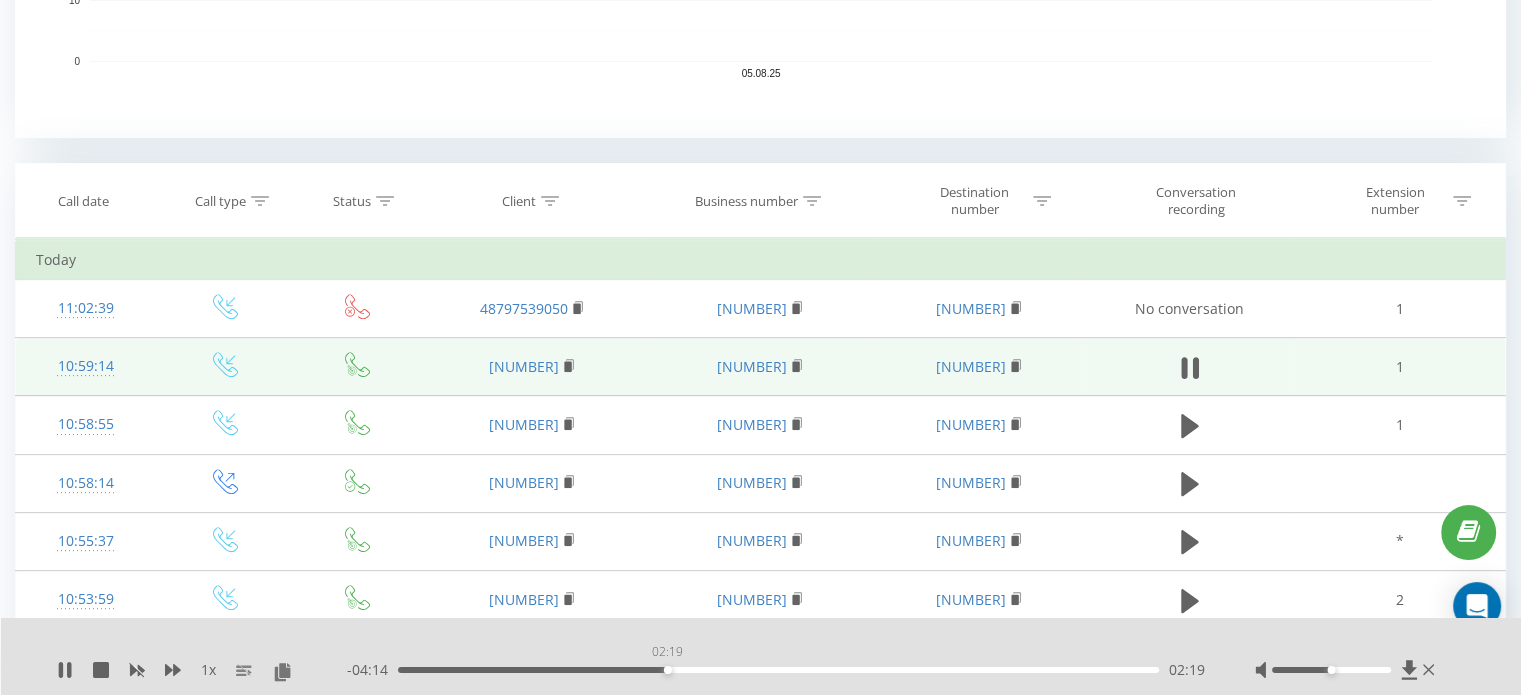 click on "02:19" at bounding box center (778, 670) 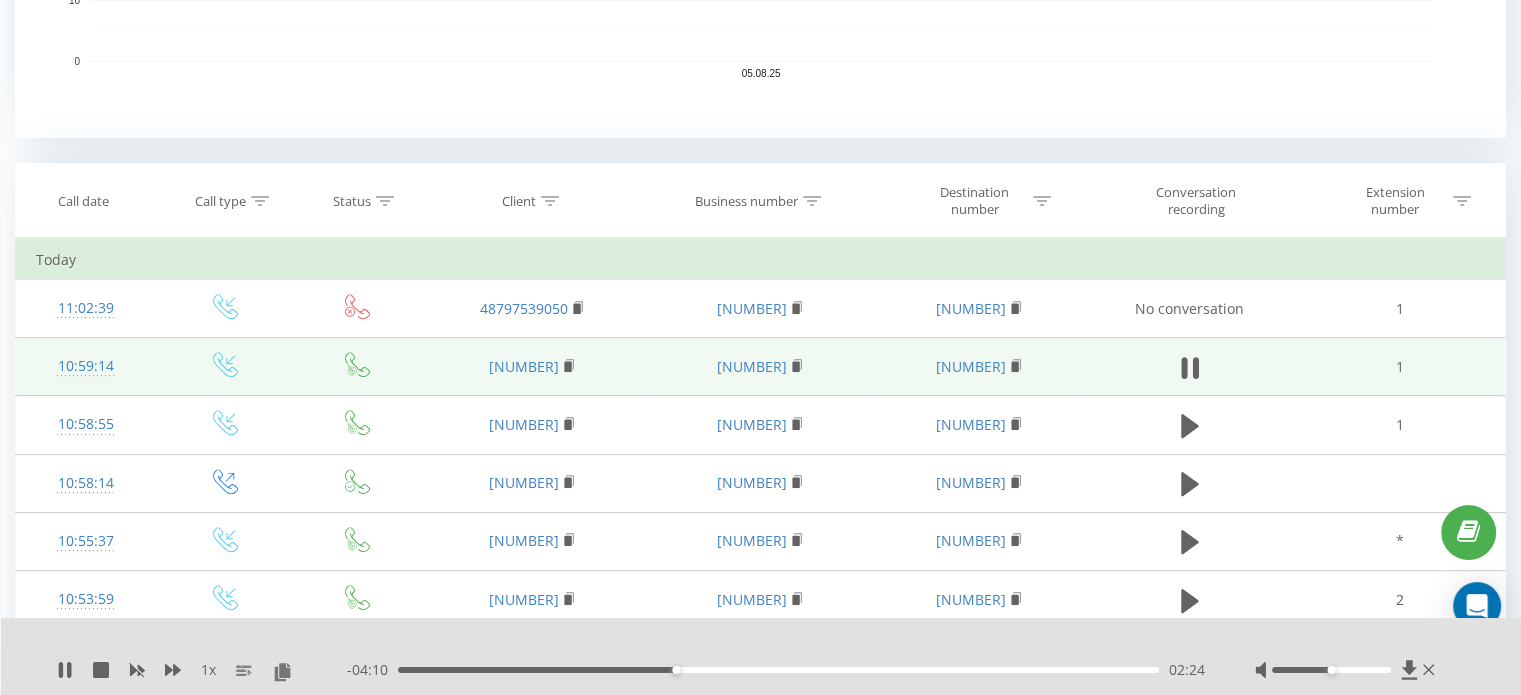 click on "02:24" at bounding box center [778, 670] 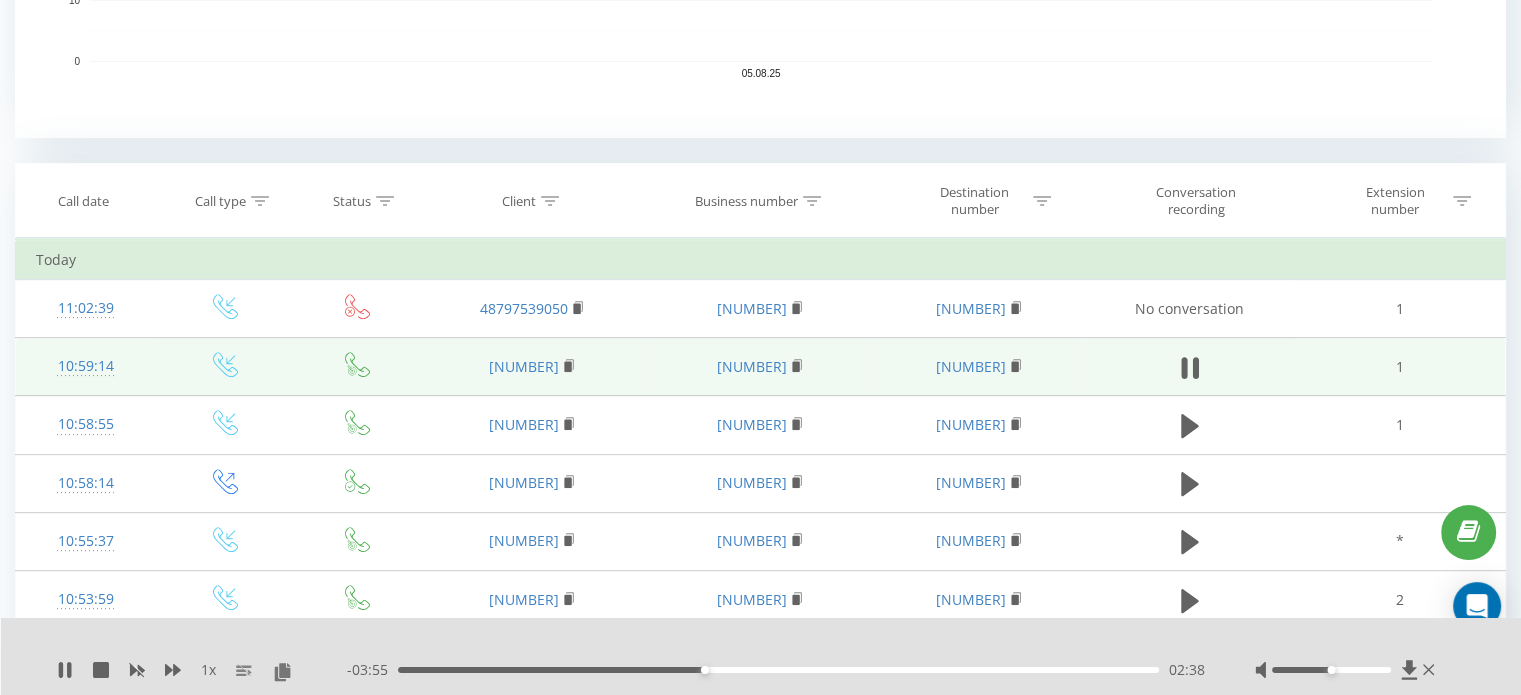 click on "02:38" at bounding box center (778, 670) 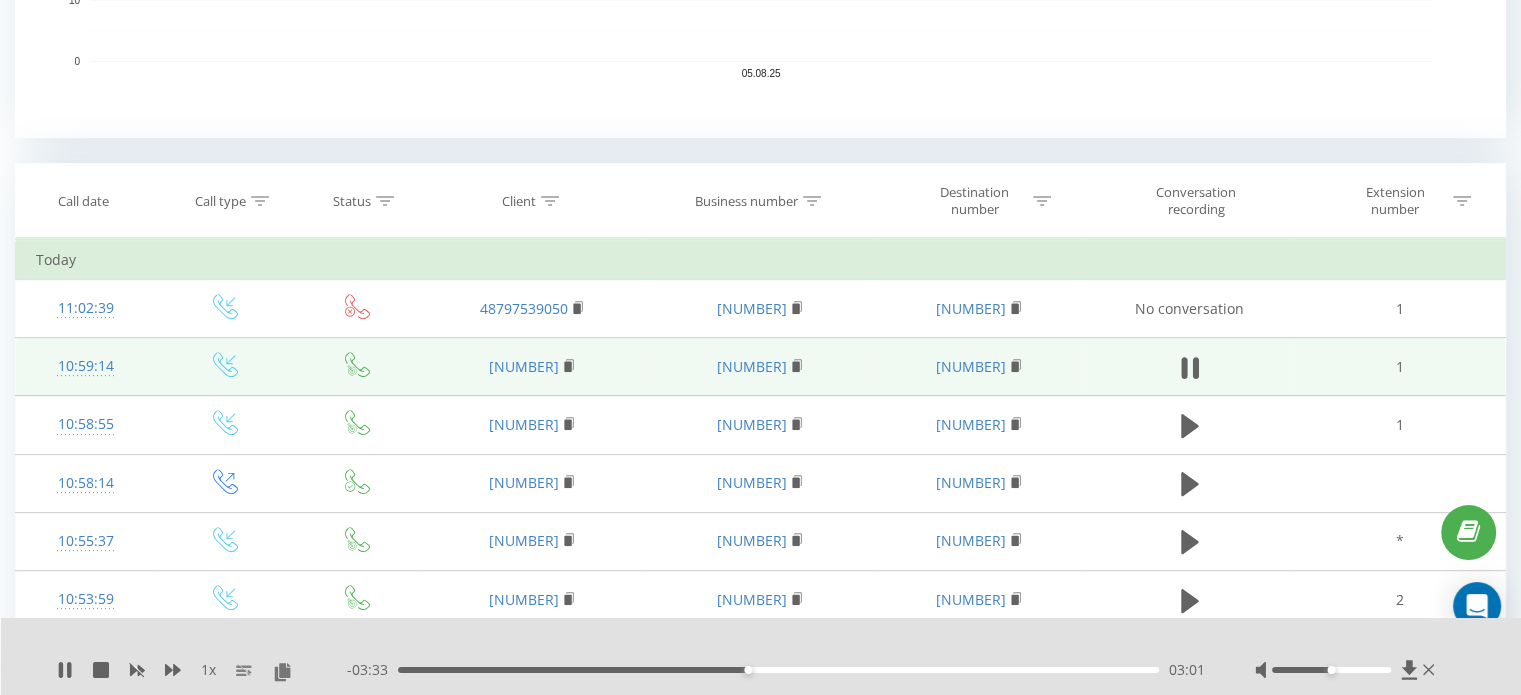 click on "03:01" at bounding box center (778, 670) 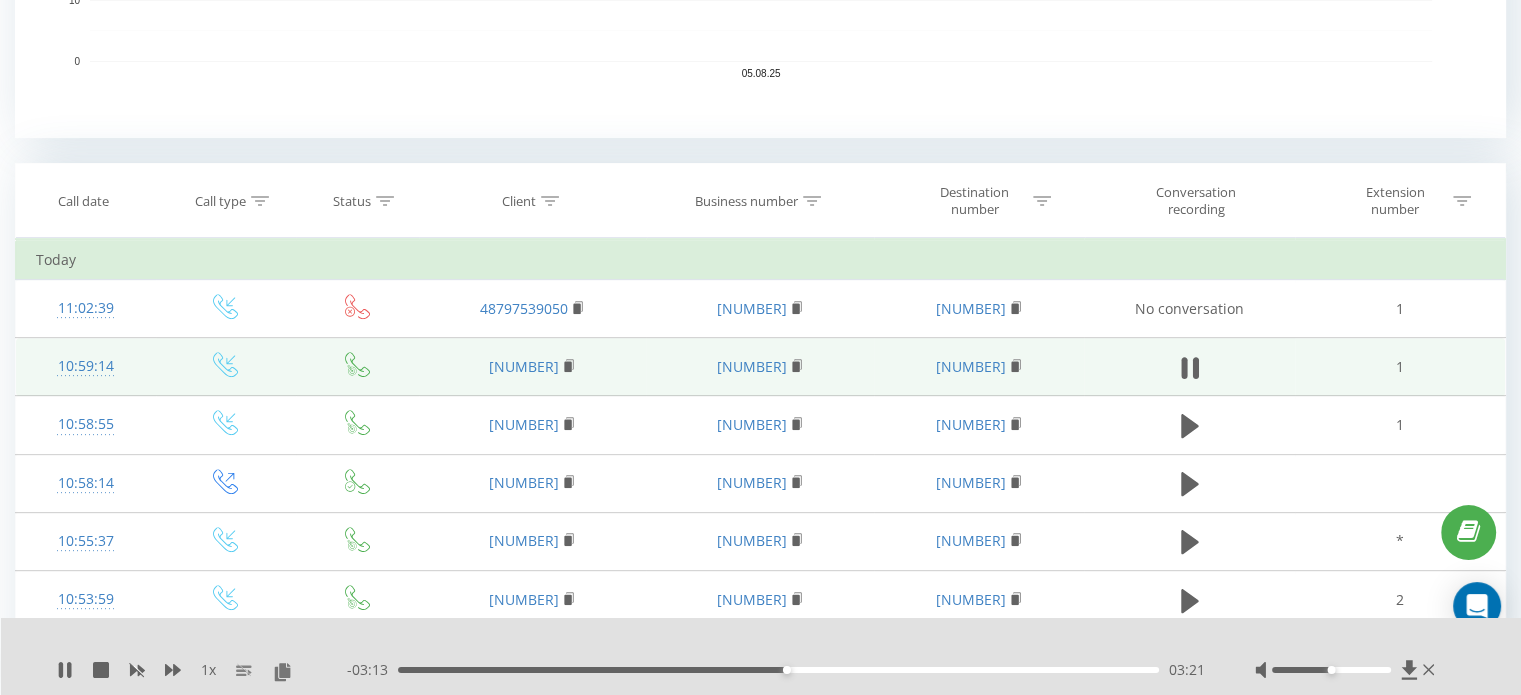 click on "03:21" at bounding box center (778, 670) 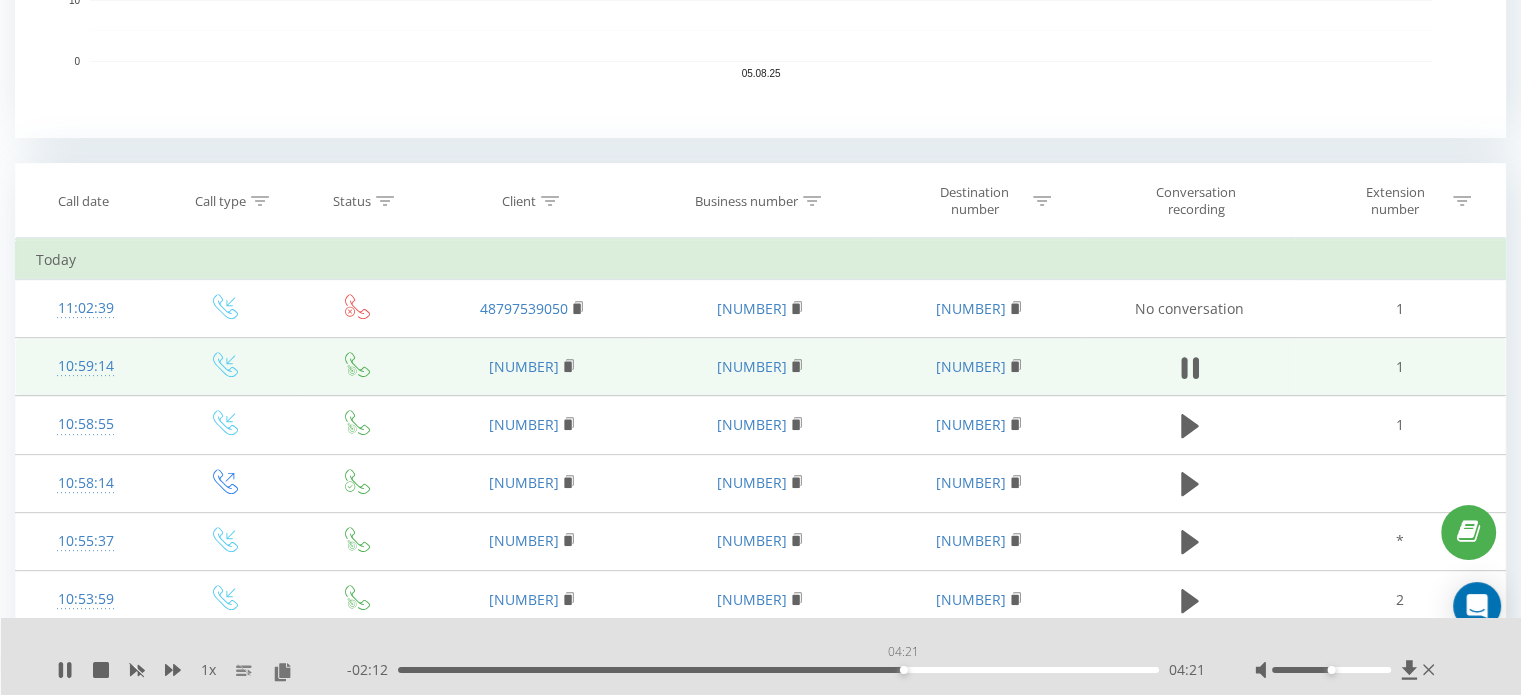 click on "04:21" at bounding box center (778, 670) 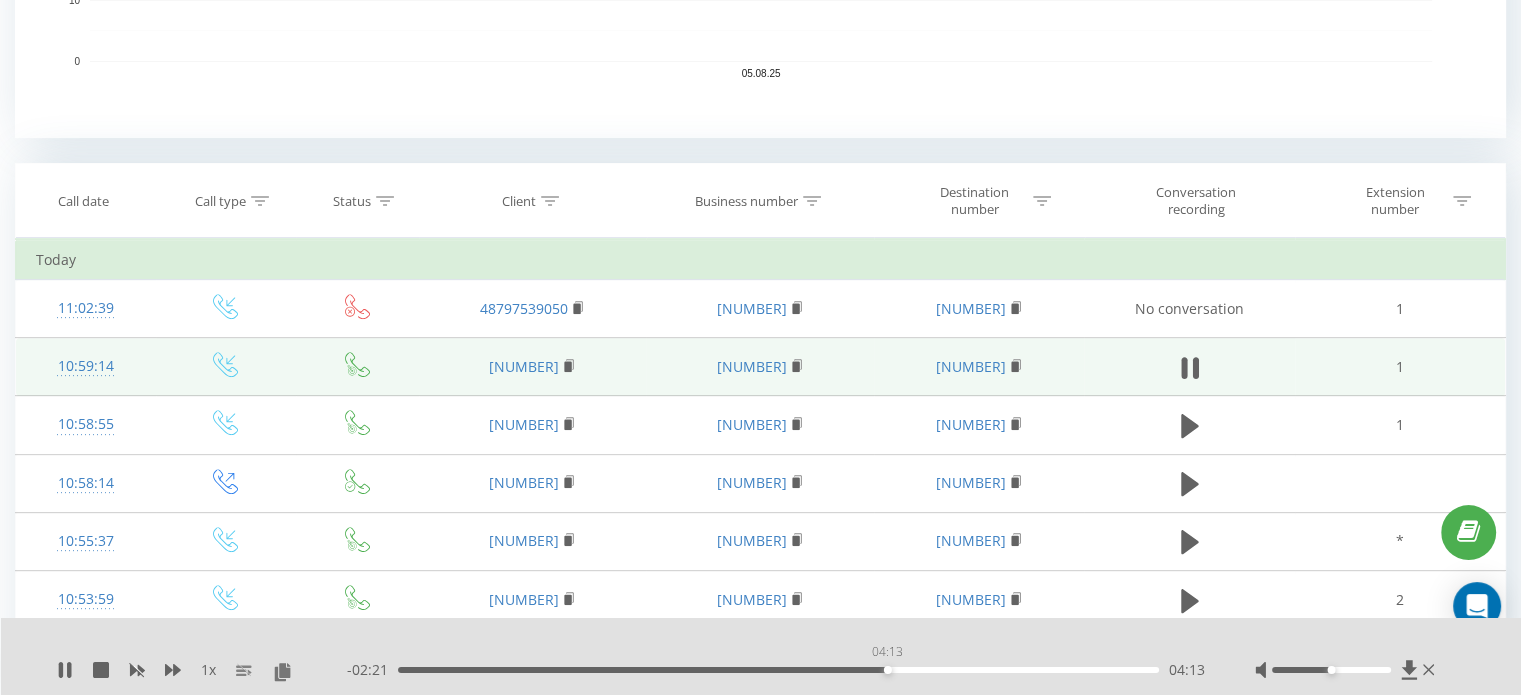 click on "04:13" at bounding box center [778, 670] 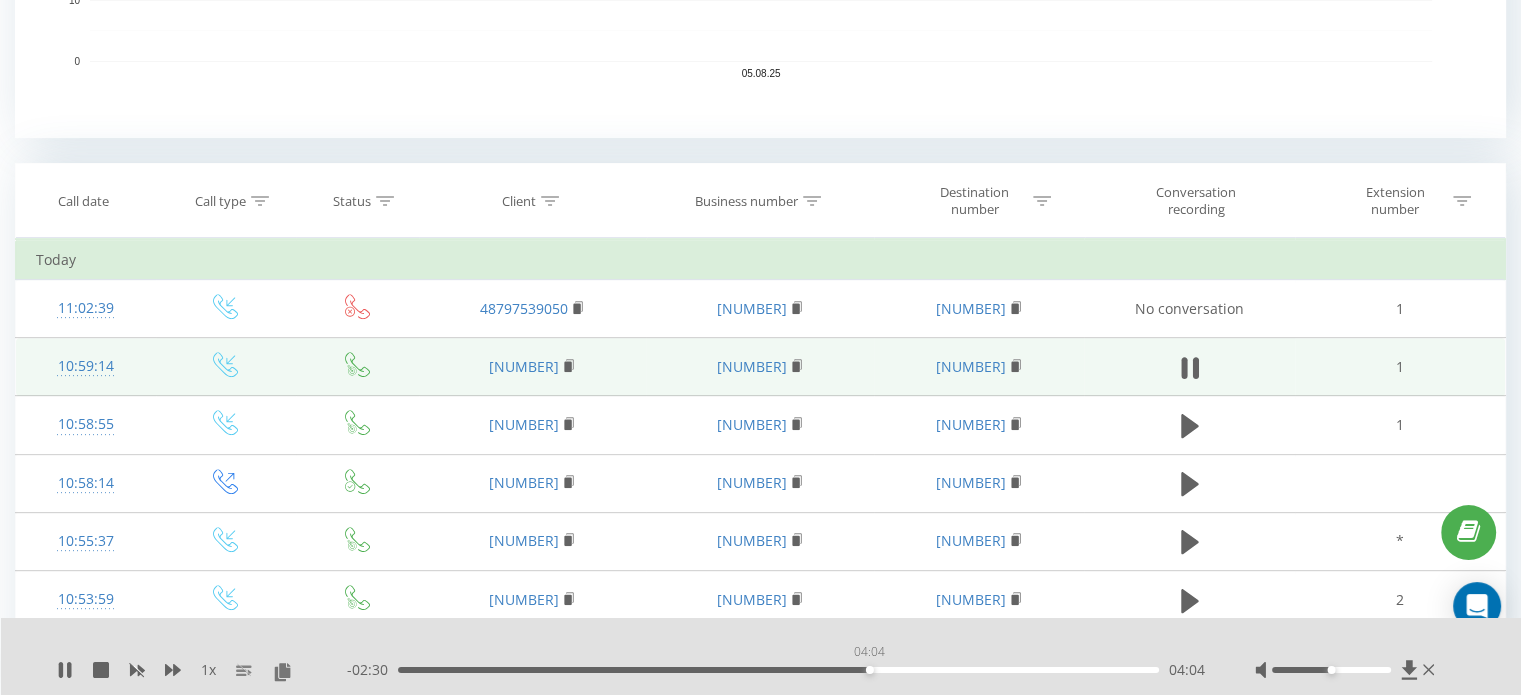click on "04:04" at bounding box center (778, 670) 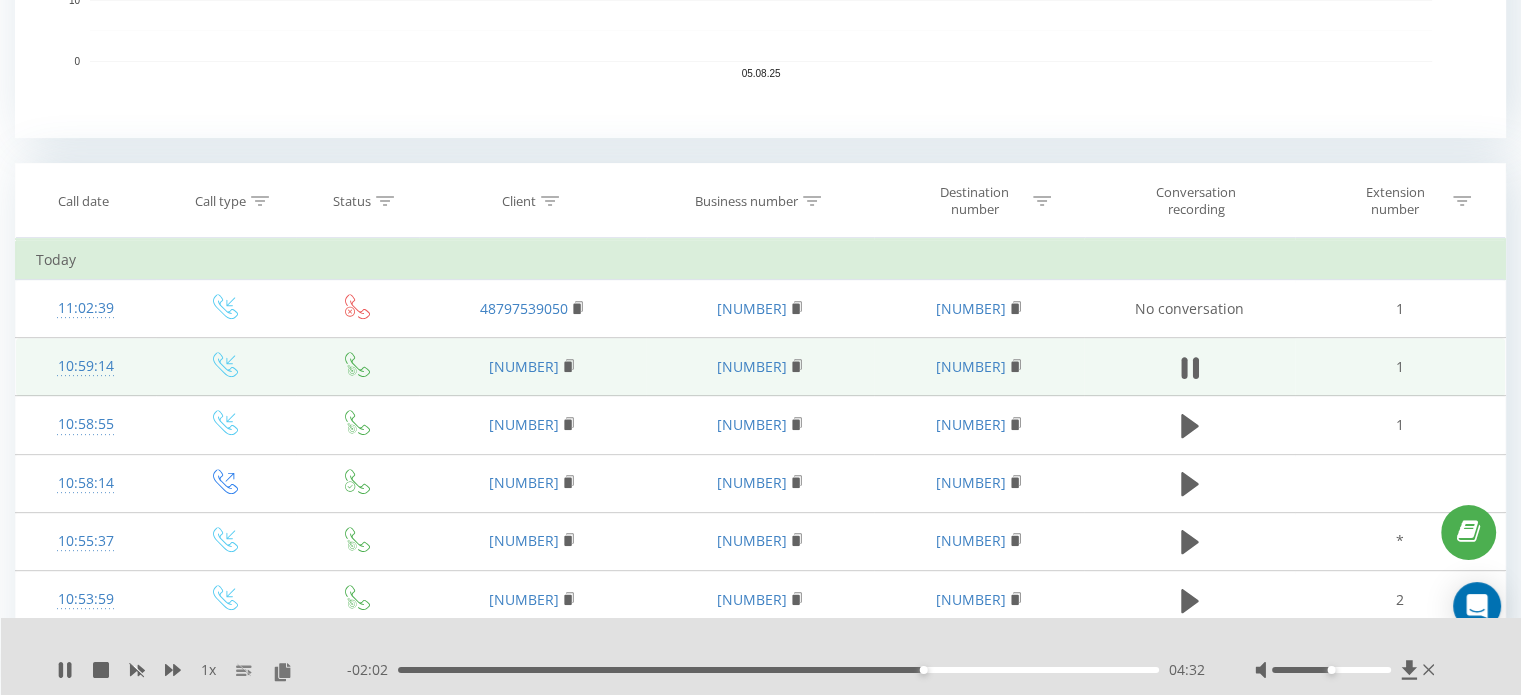 click on "04:32" at bounding box center [778, 670] 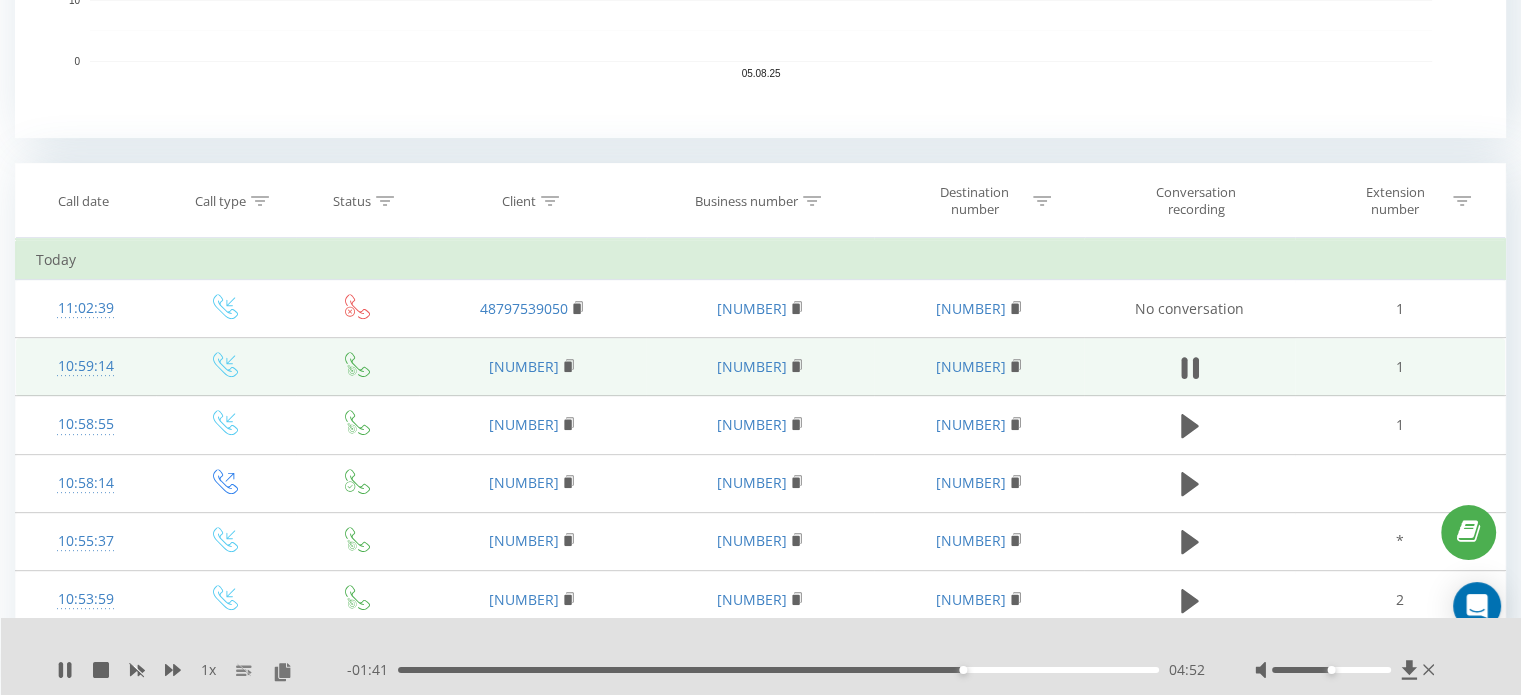 click on "04:52" at bounding box center [778, 670] 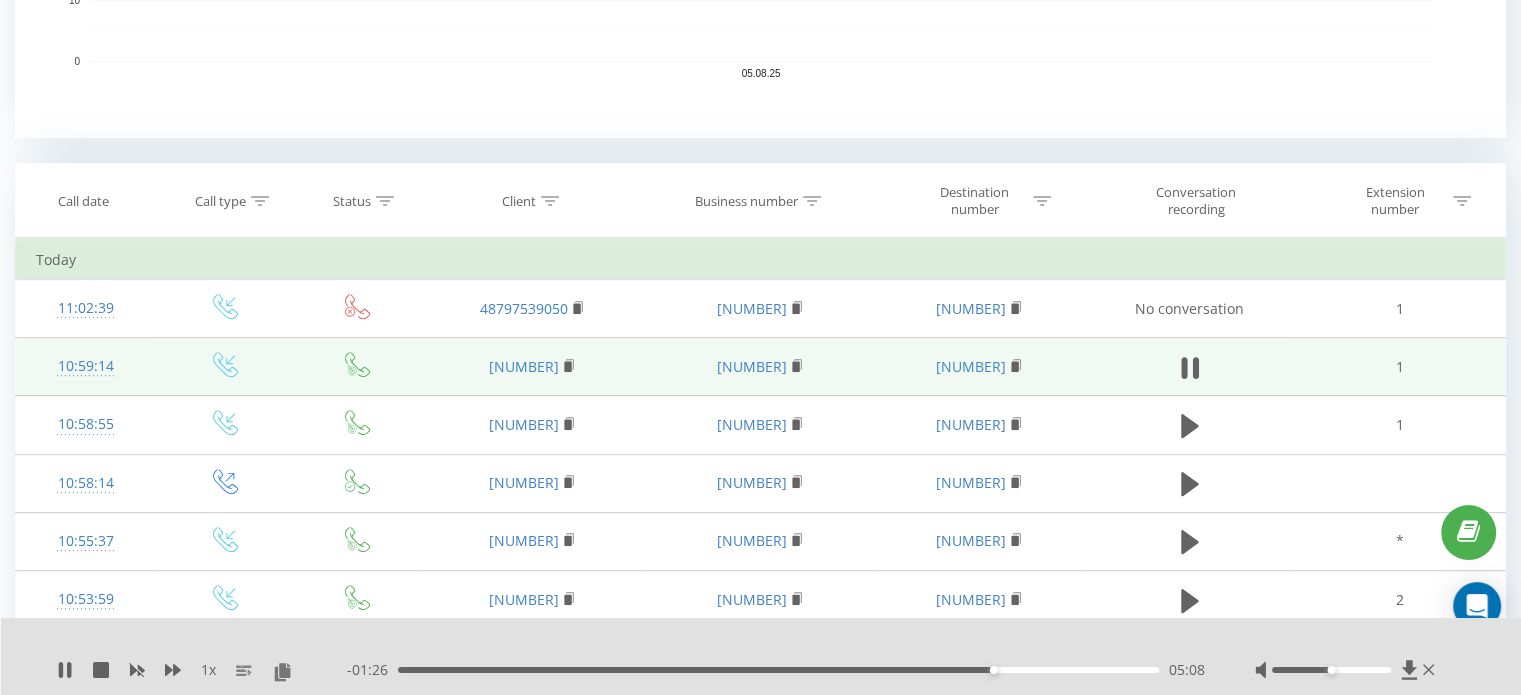 click on "05:08" at bounding box center (778, 670) 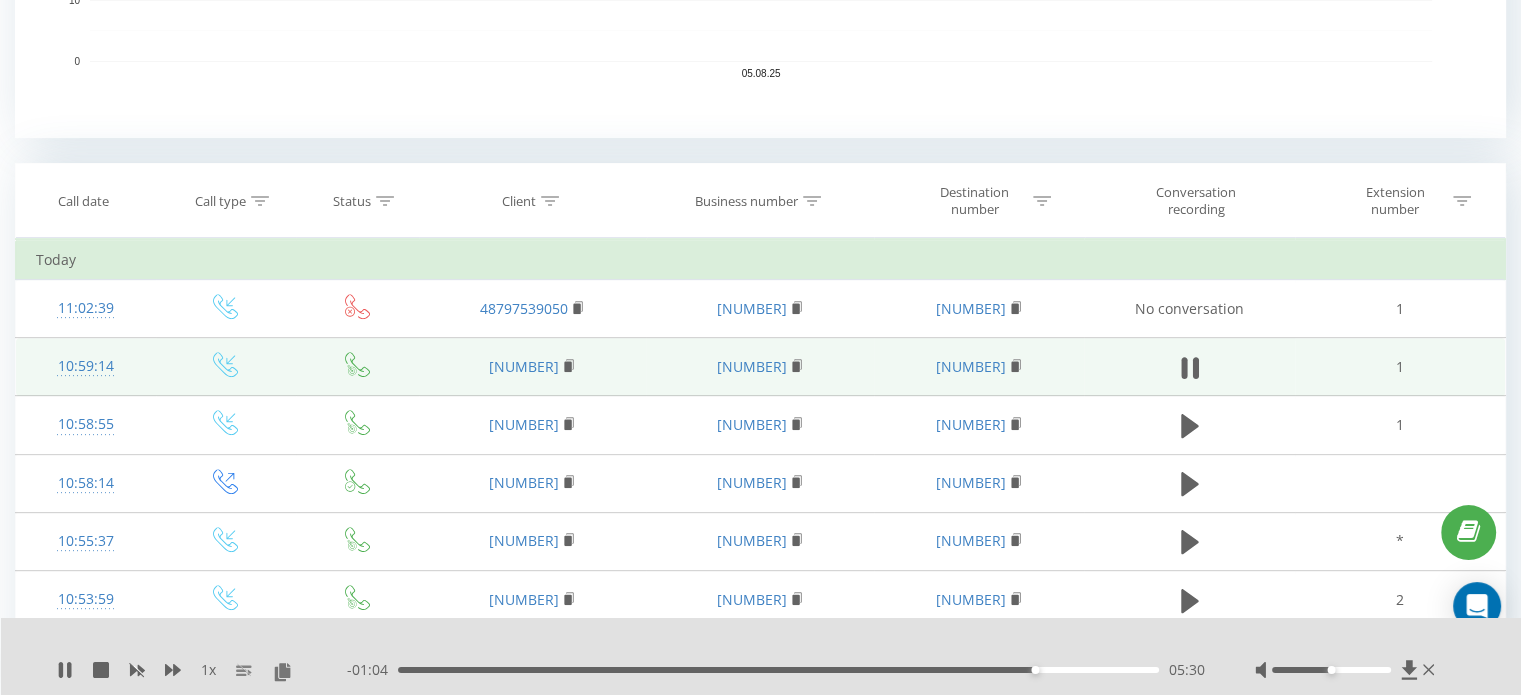click on "05:30" at bounding box center (778, 670) 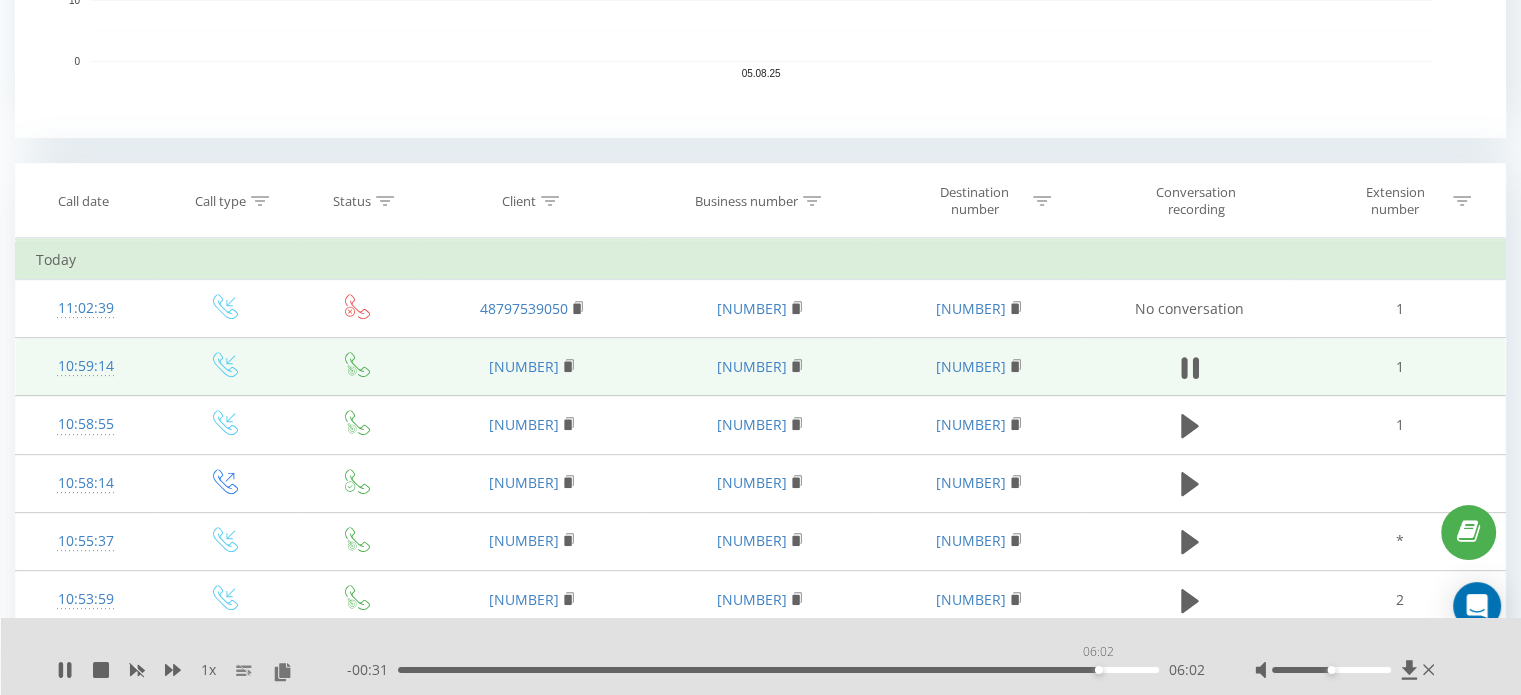 click on "06:02" at bounding box center [778, 670] 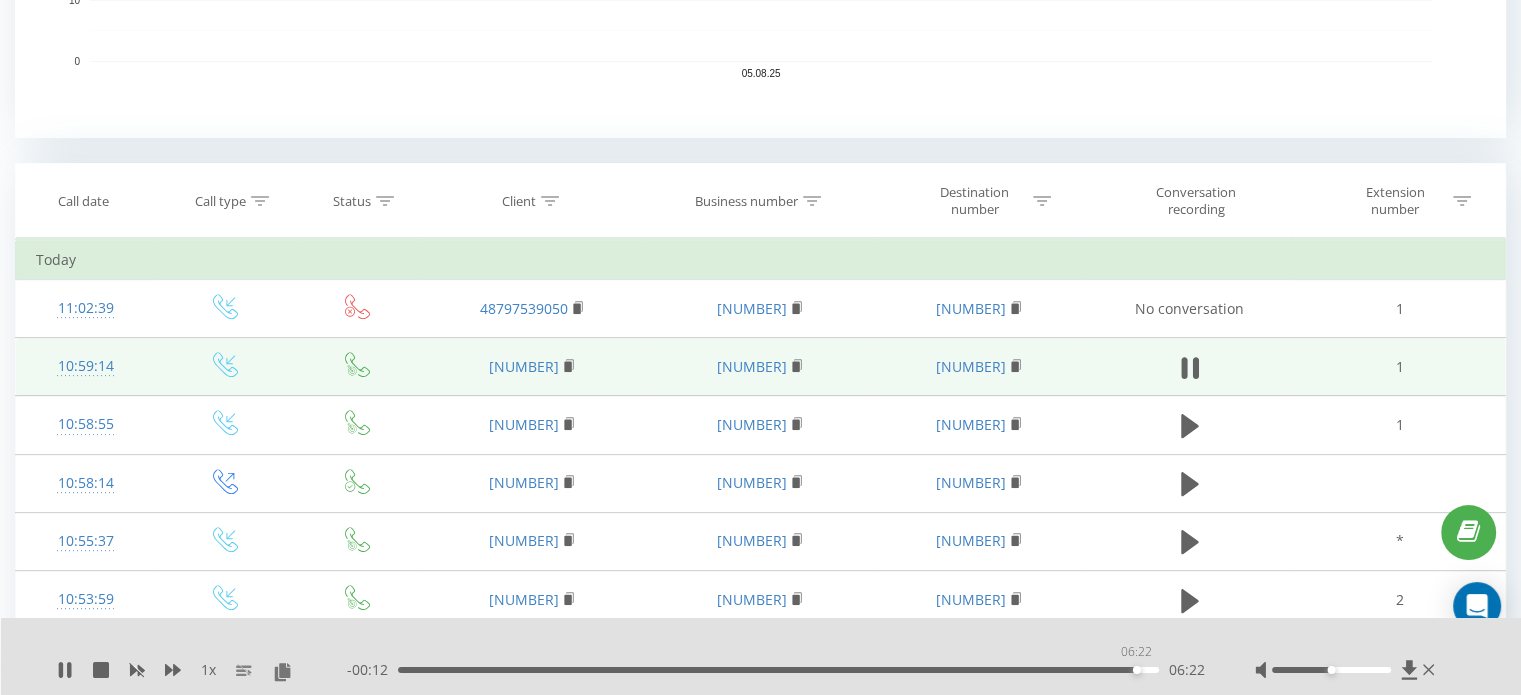click on "06:22" at bounding box center [778, 670] 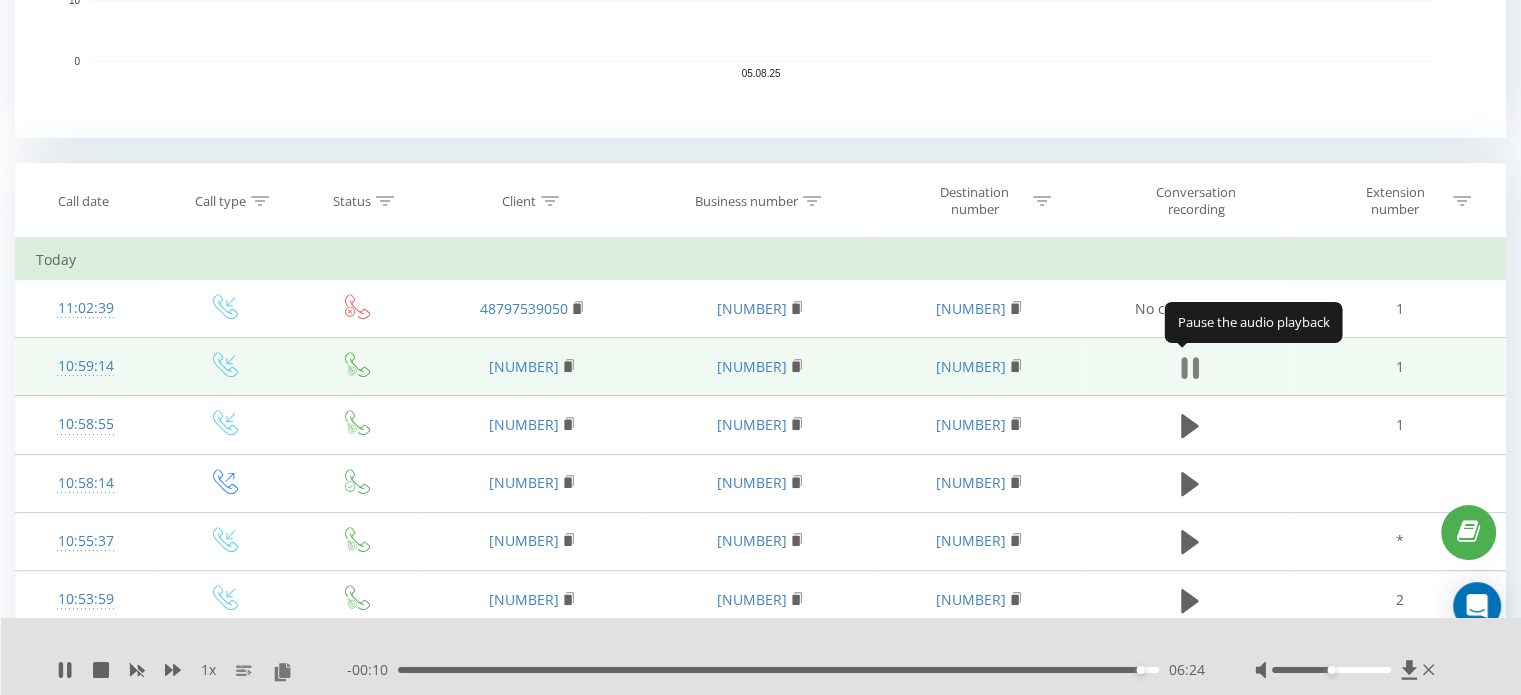 click 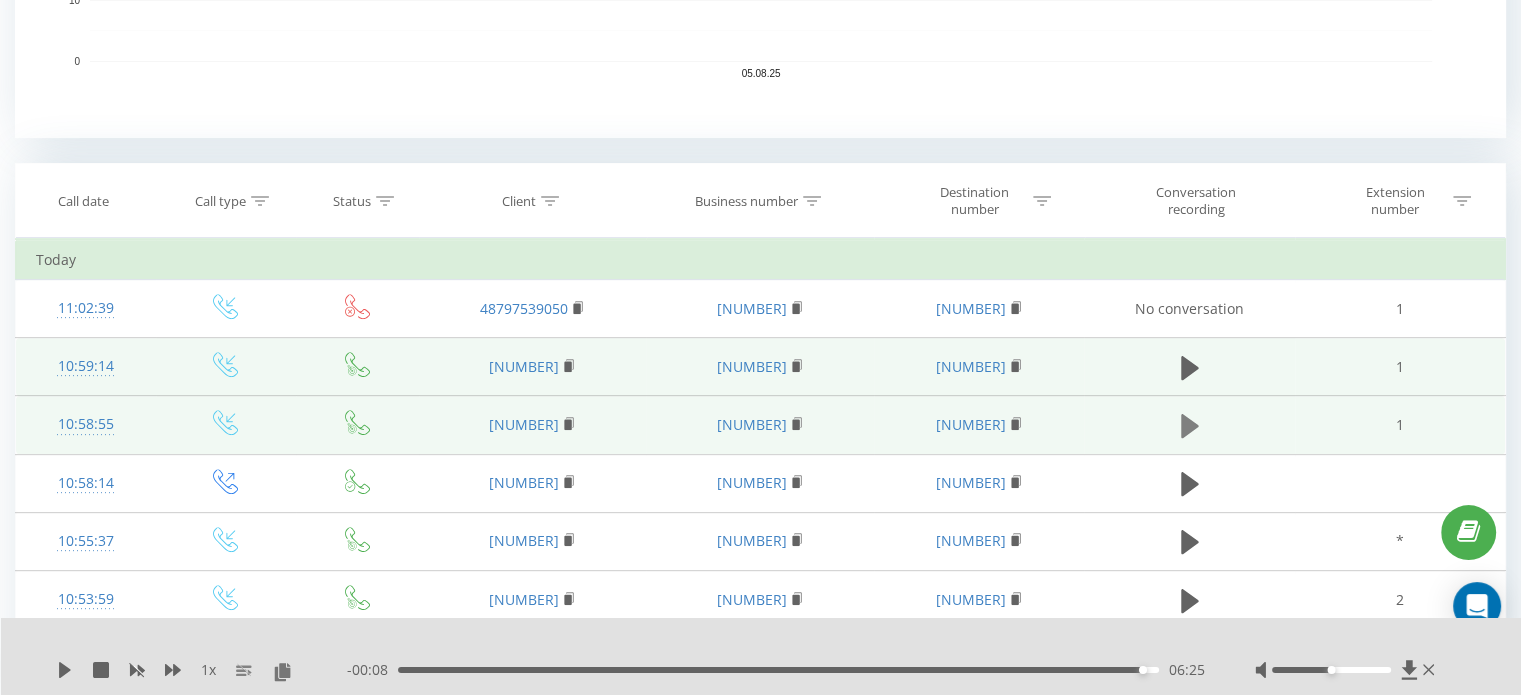 click 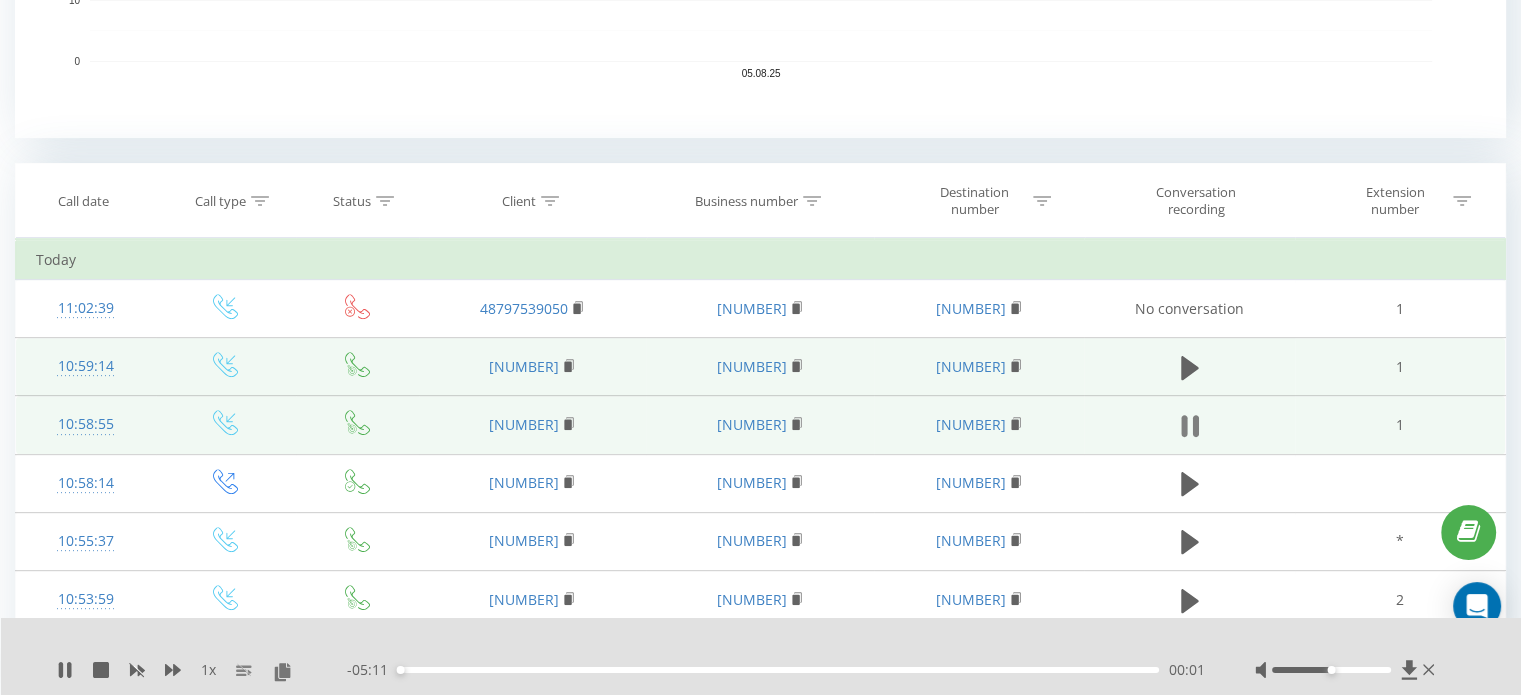 click 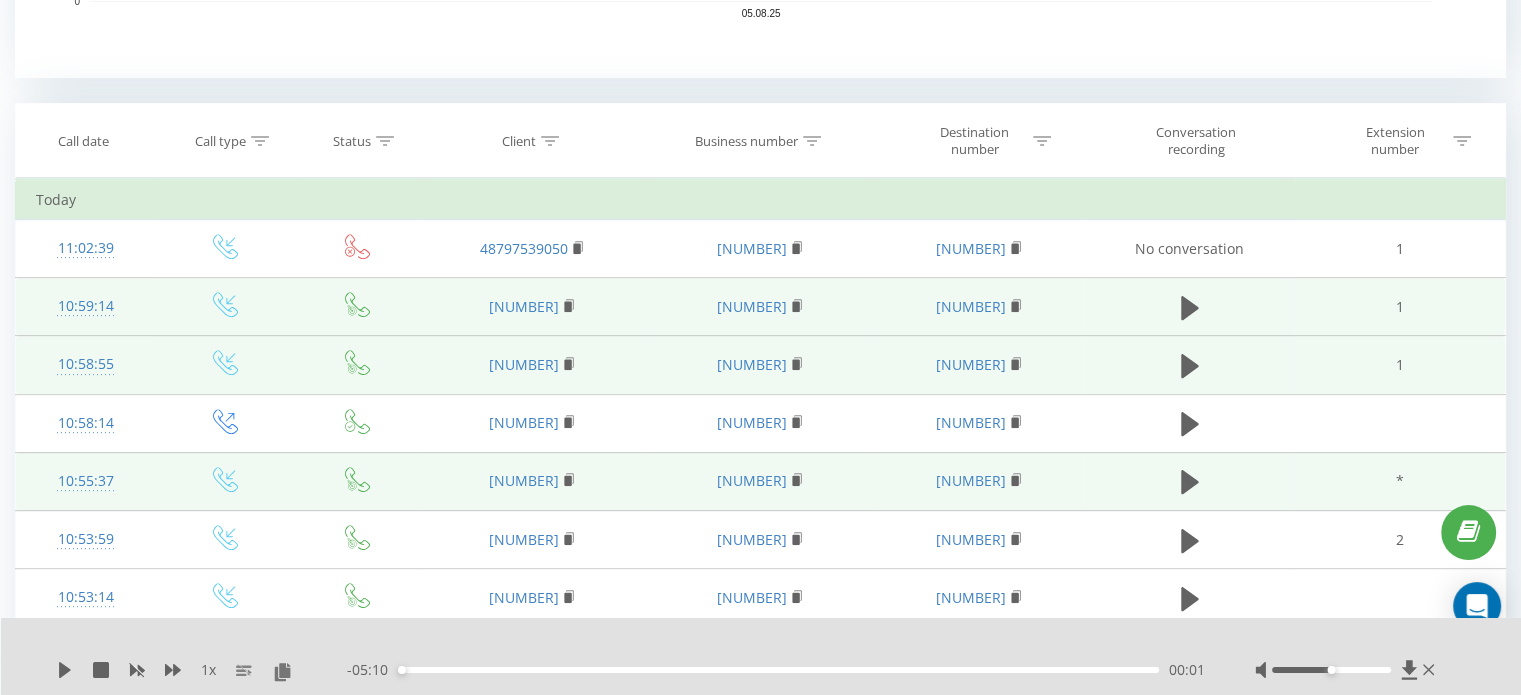 scroll, scrollTop: 800, scrollLeft: 0, axis: vertical 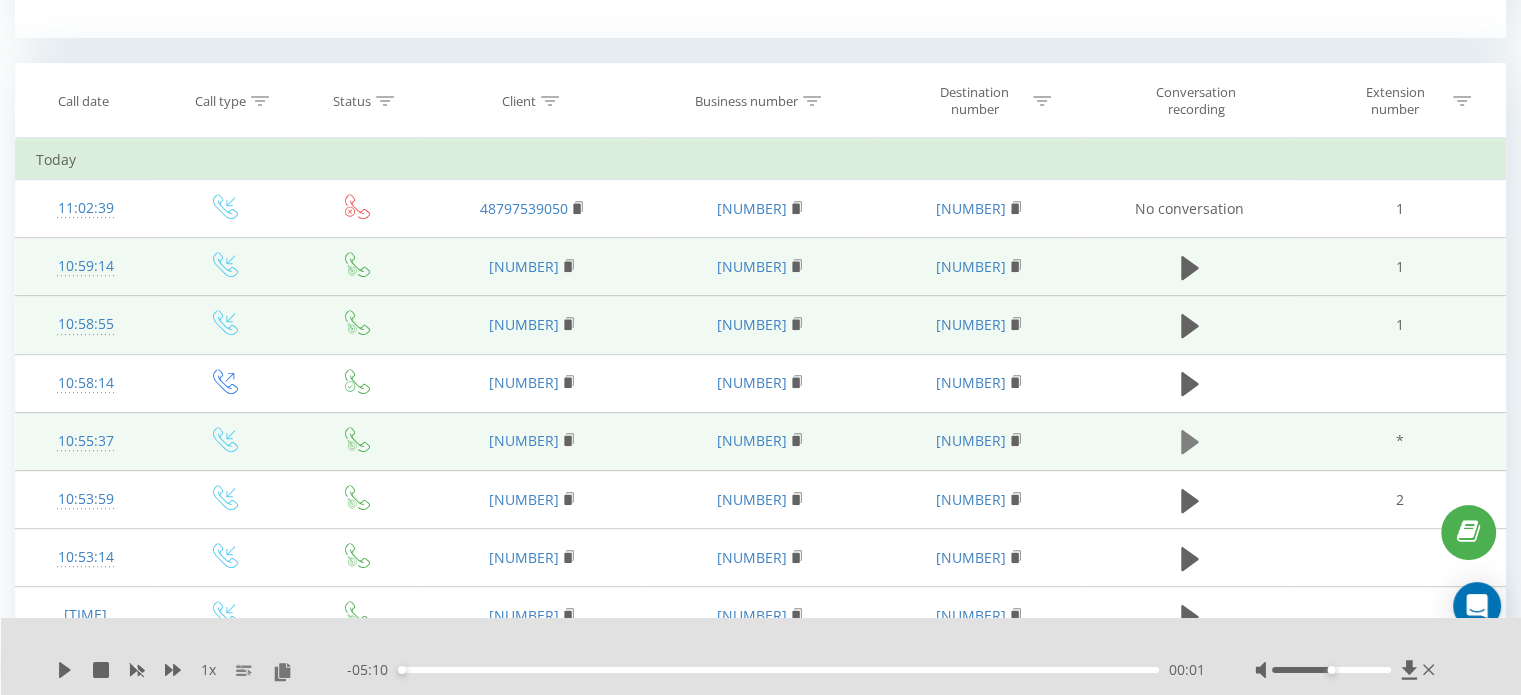 click 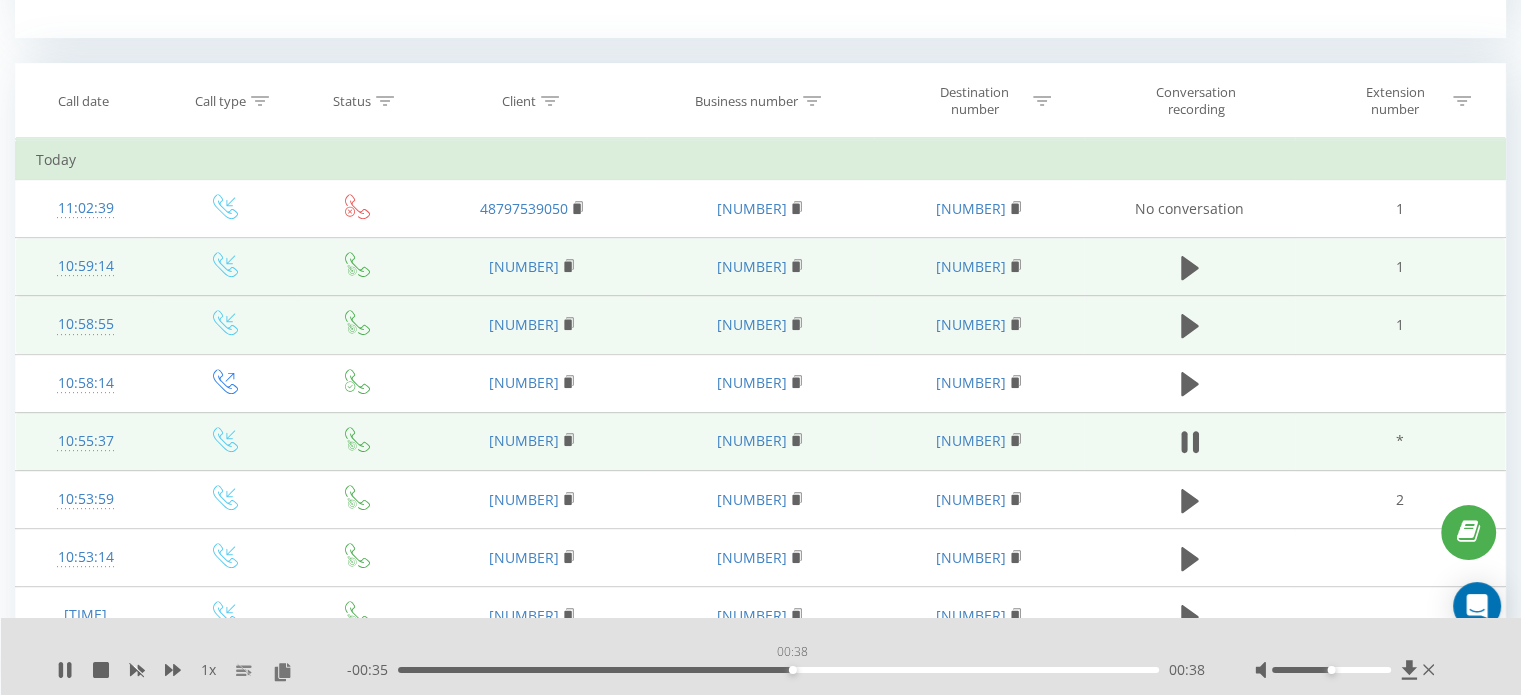 click on "00:38" at bounding box center (778, 670) 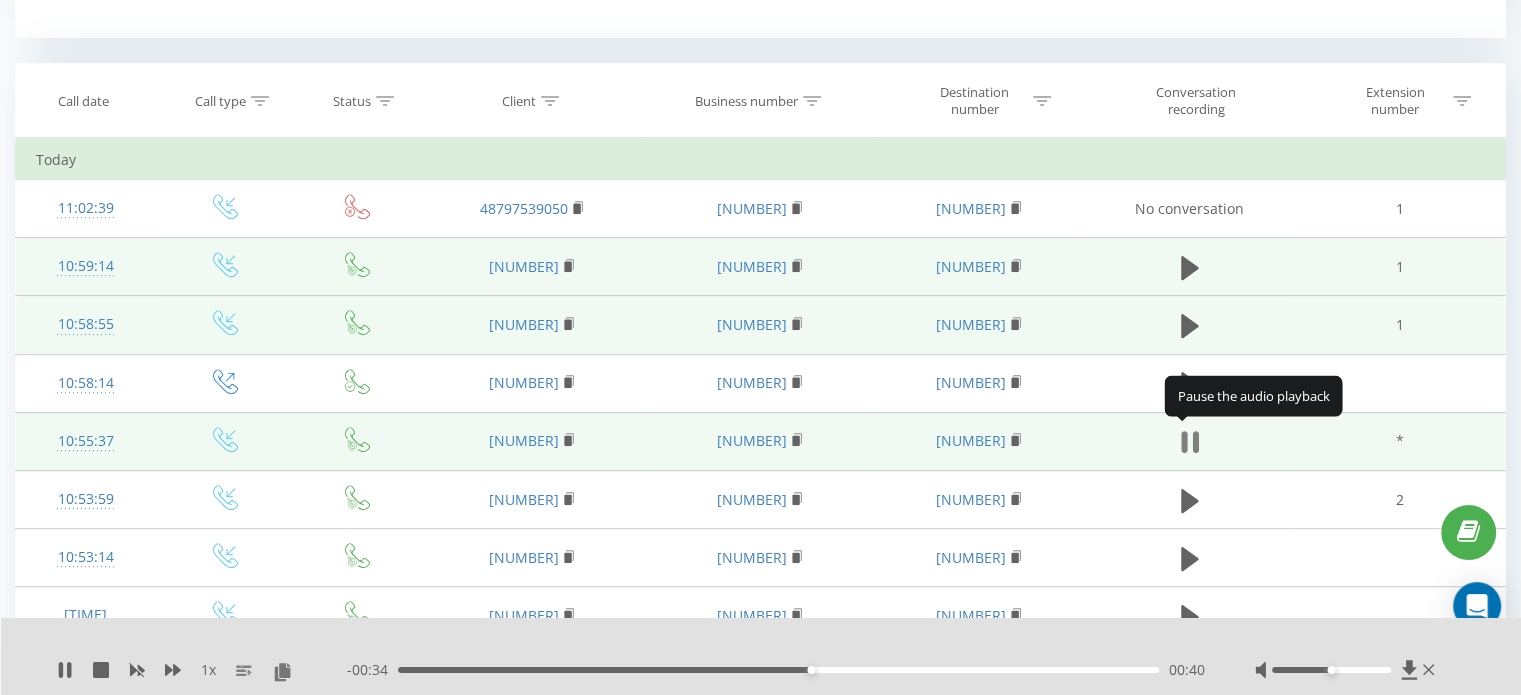 click 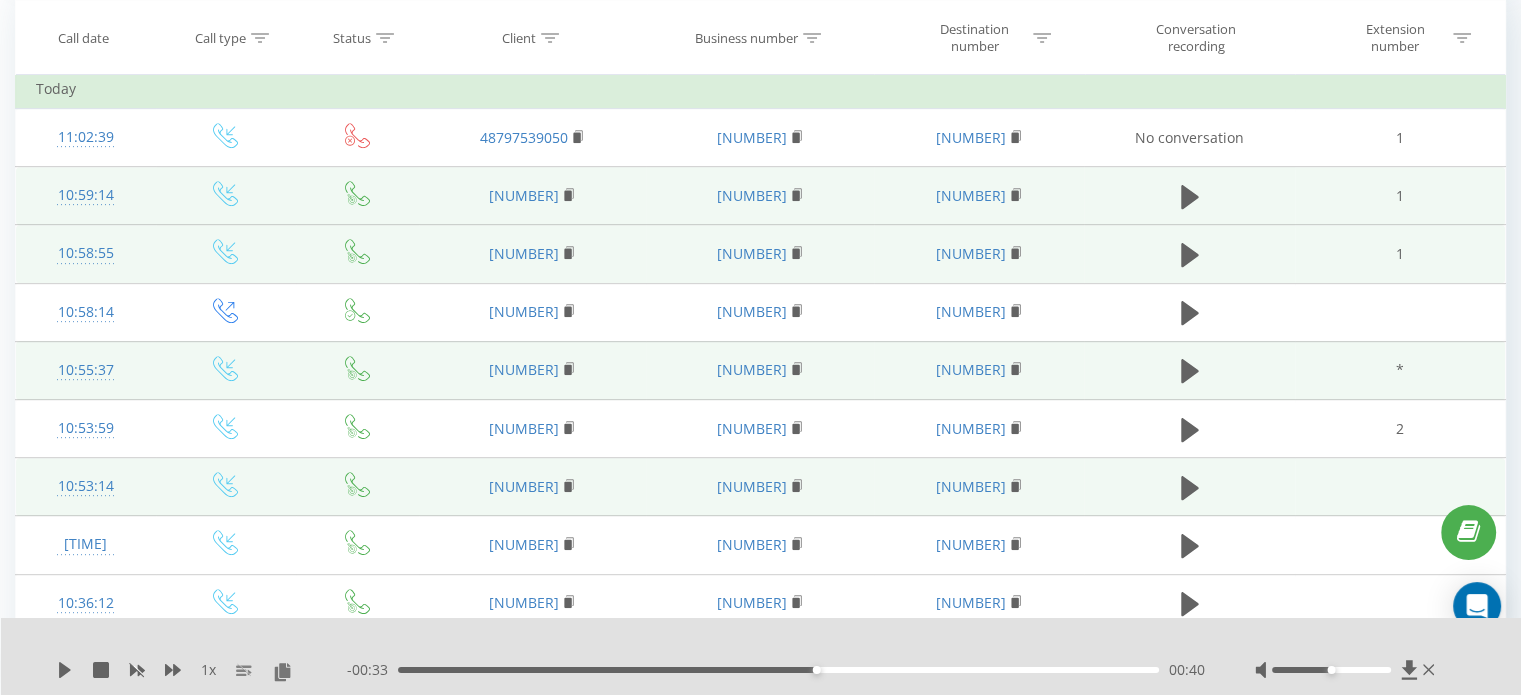 scroll, scrollTop: 900, scrollLeft: 0, axis: vertical 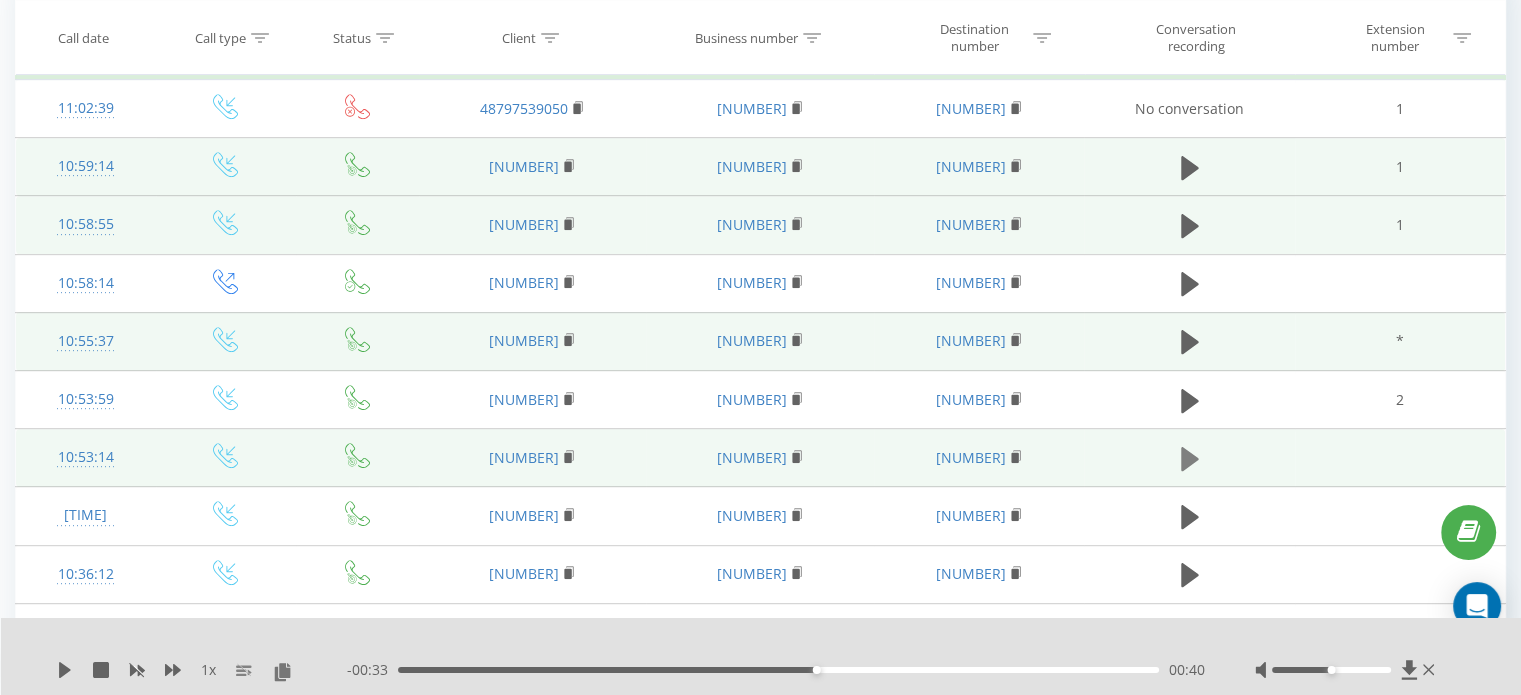 click 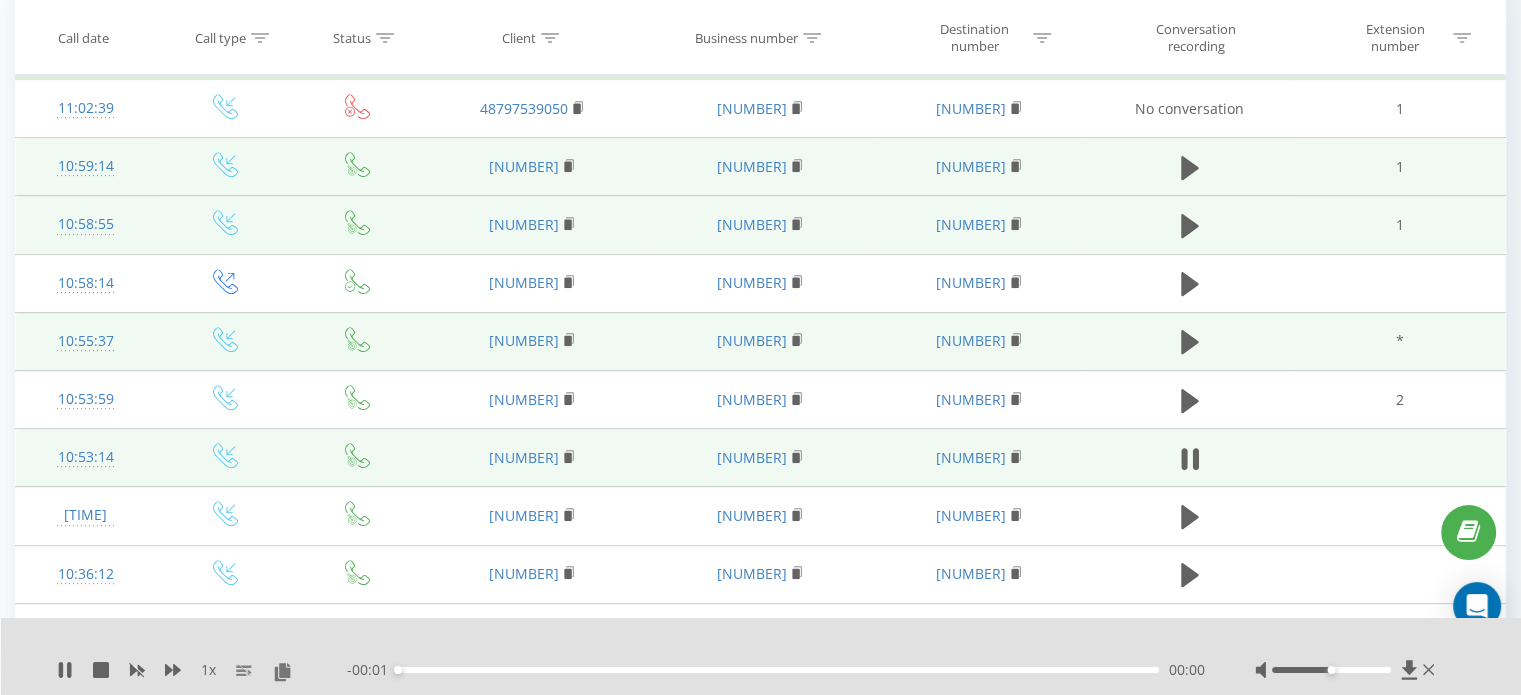 scroll, scrollTop: 1000, scrollLeft: 0, axis: vertical 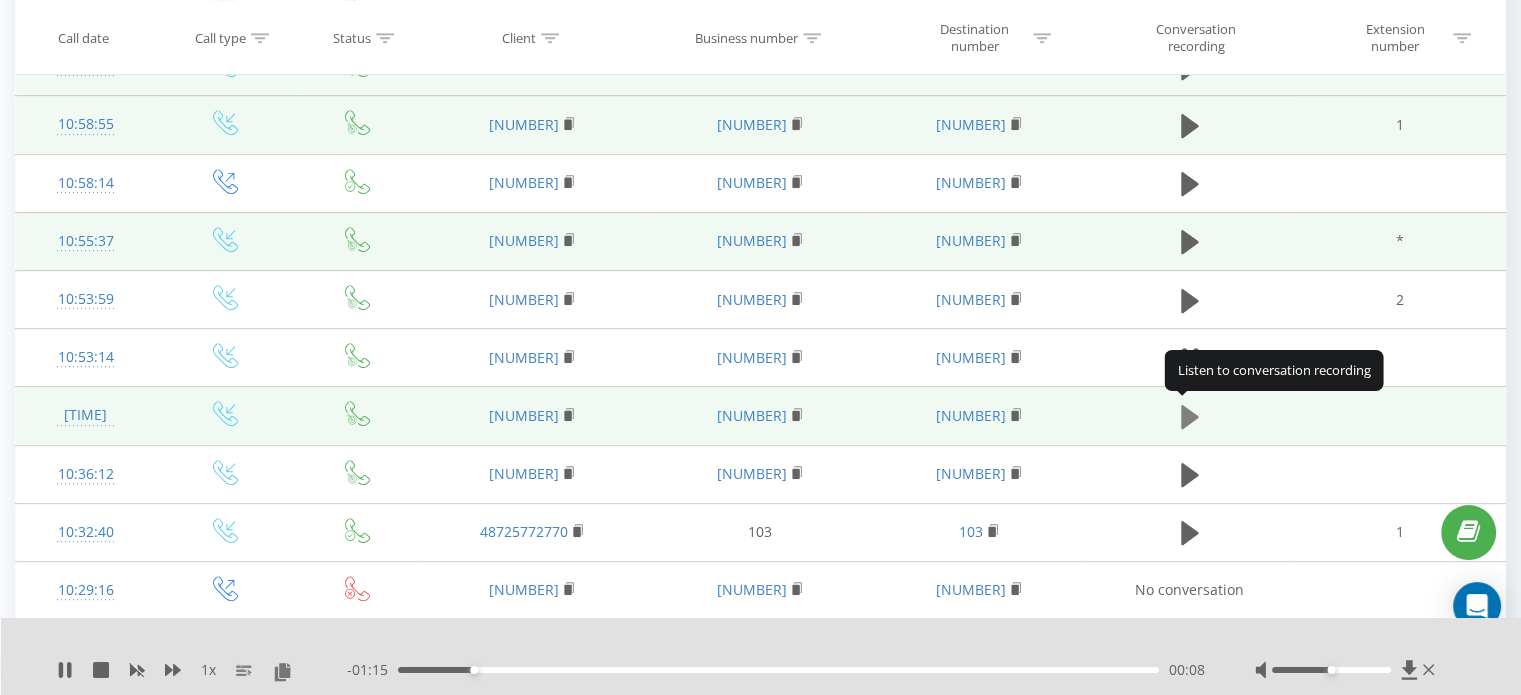 click 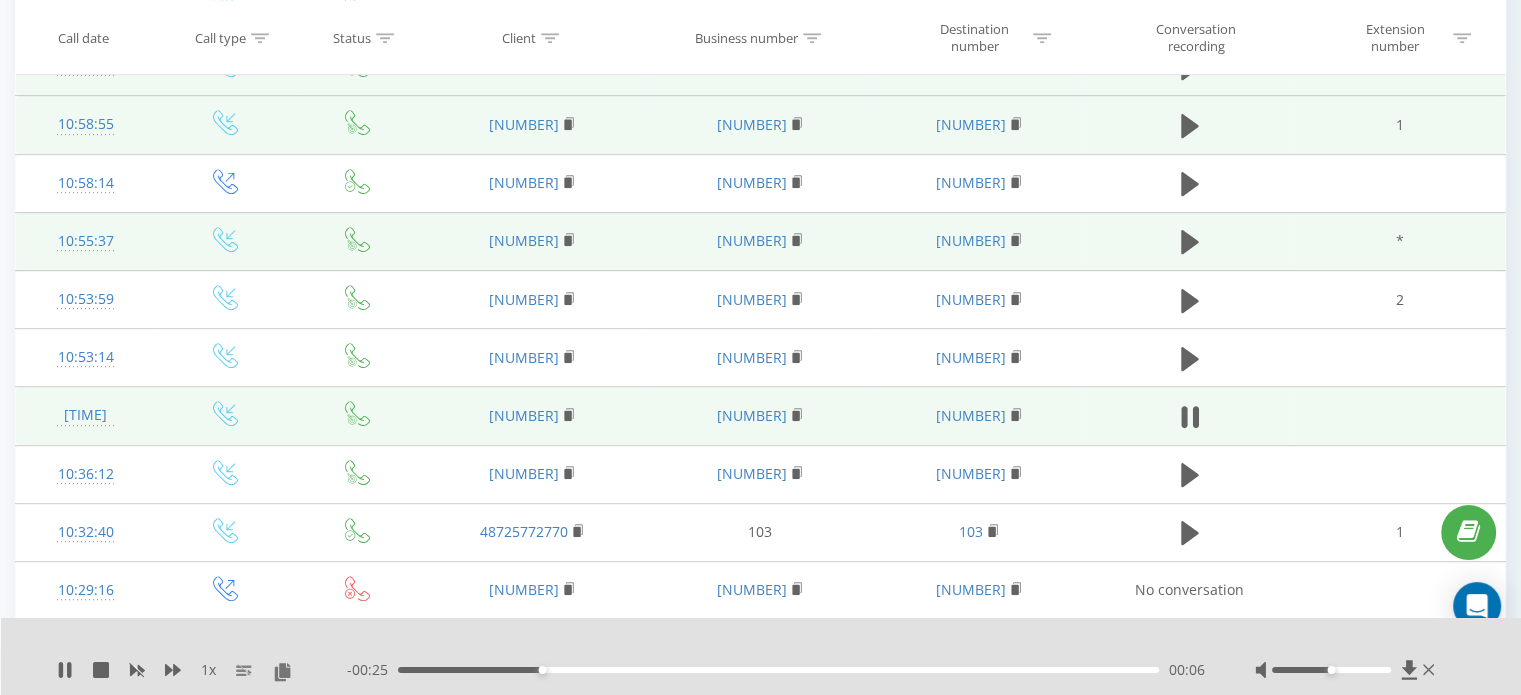 click 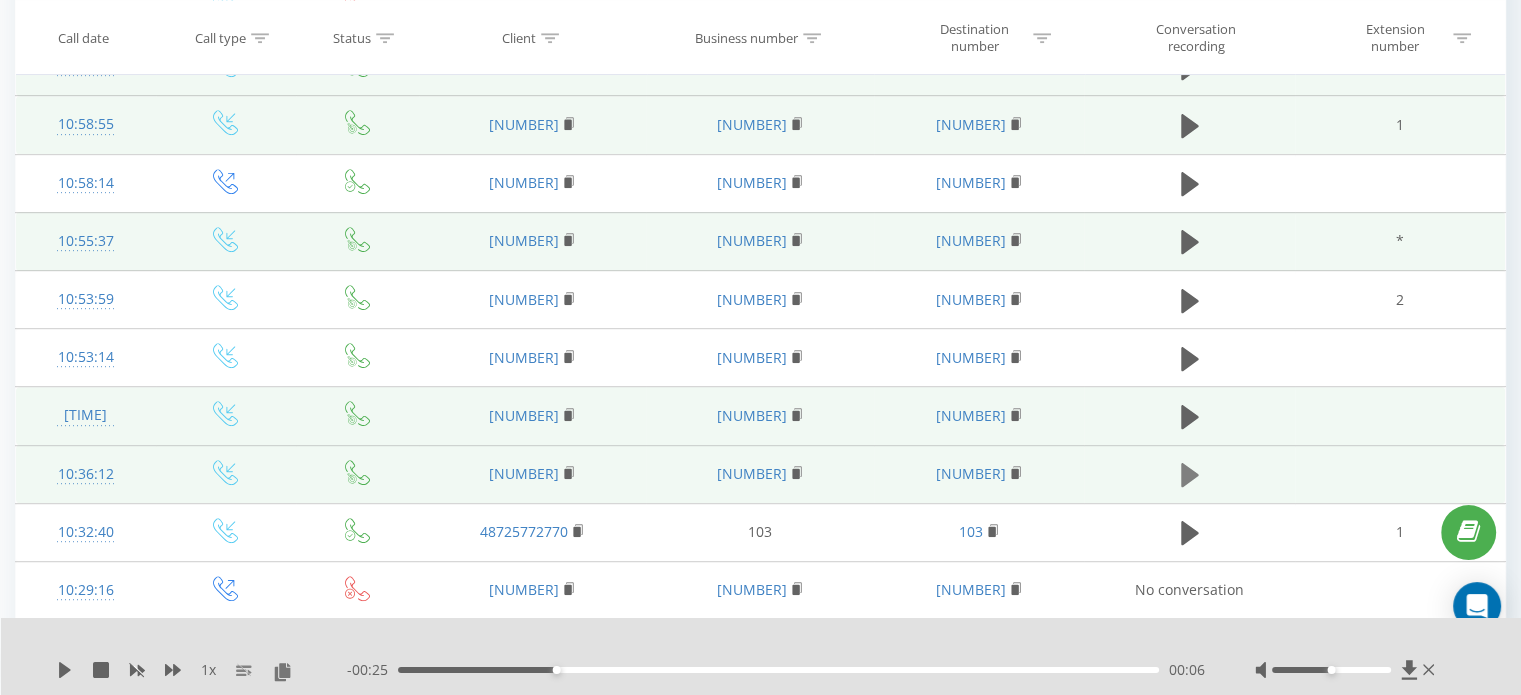 click 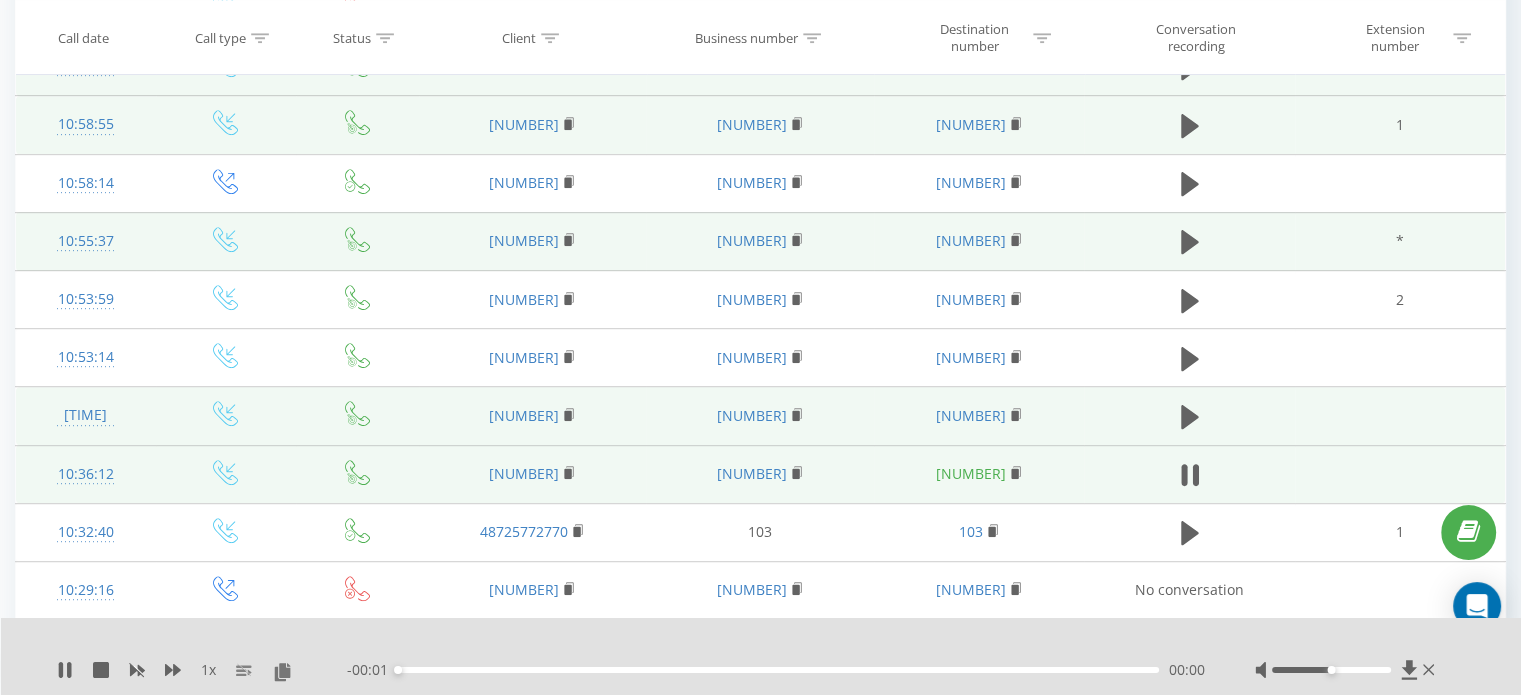 scroll, scrollTop: 1100, scrollLeft: 0, axis: vertical 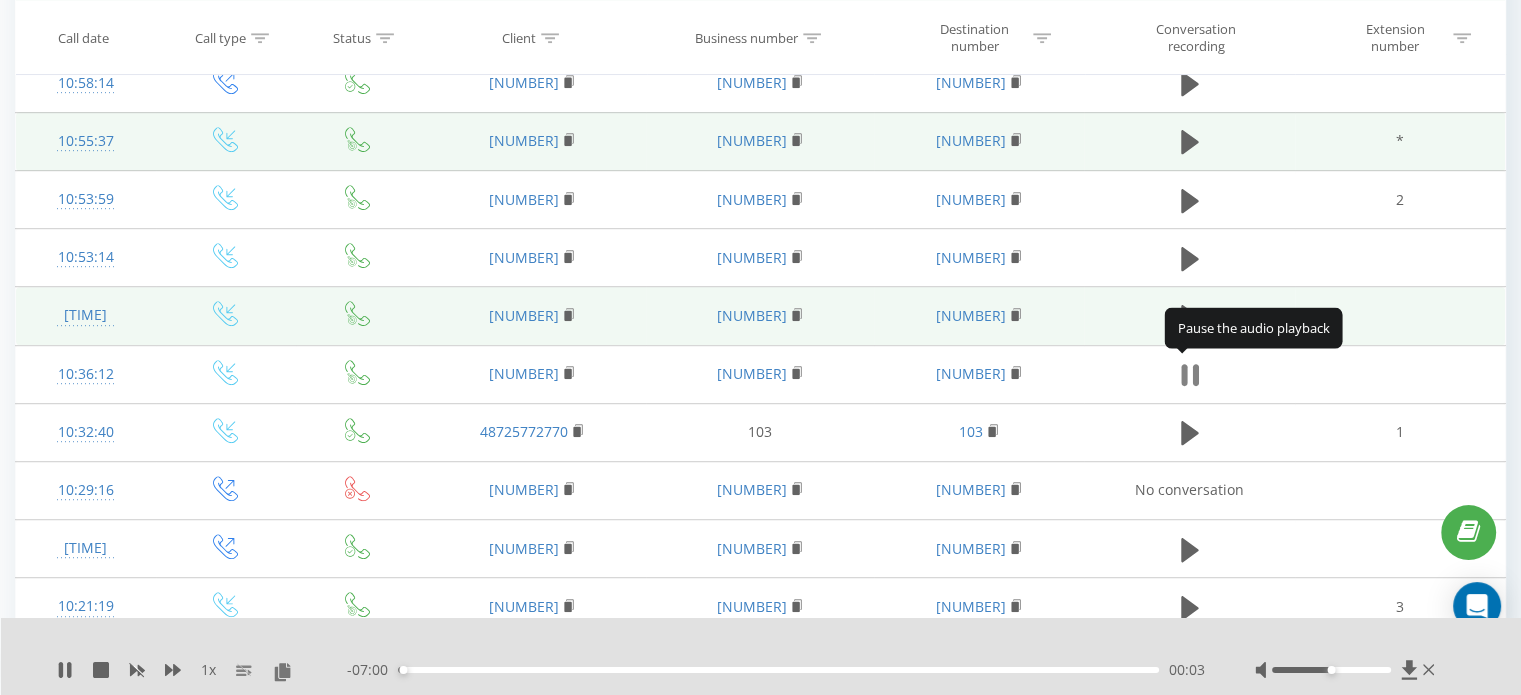 click 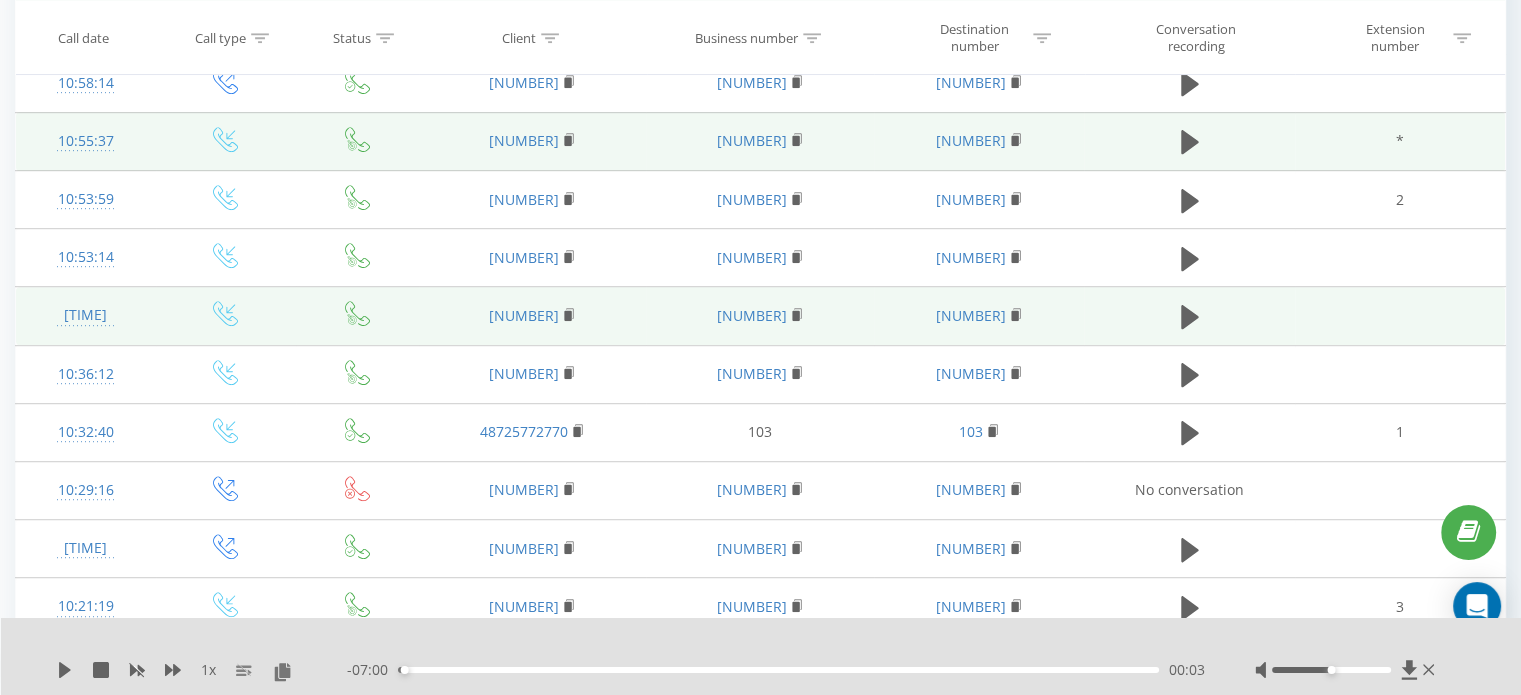 click 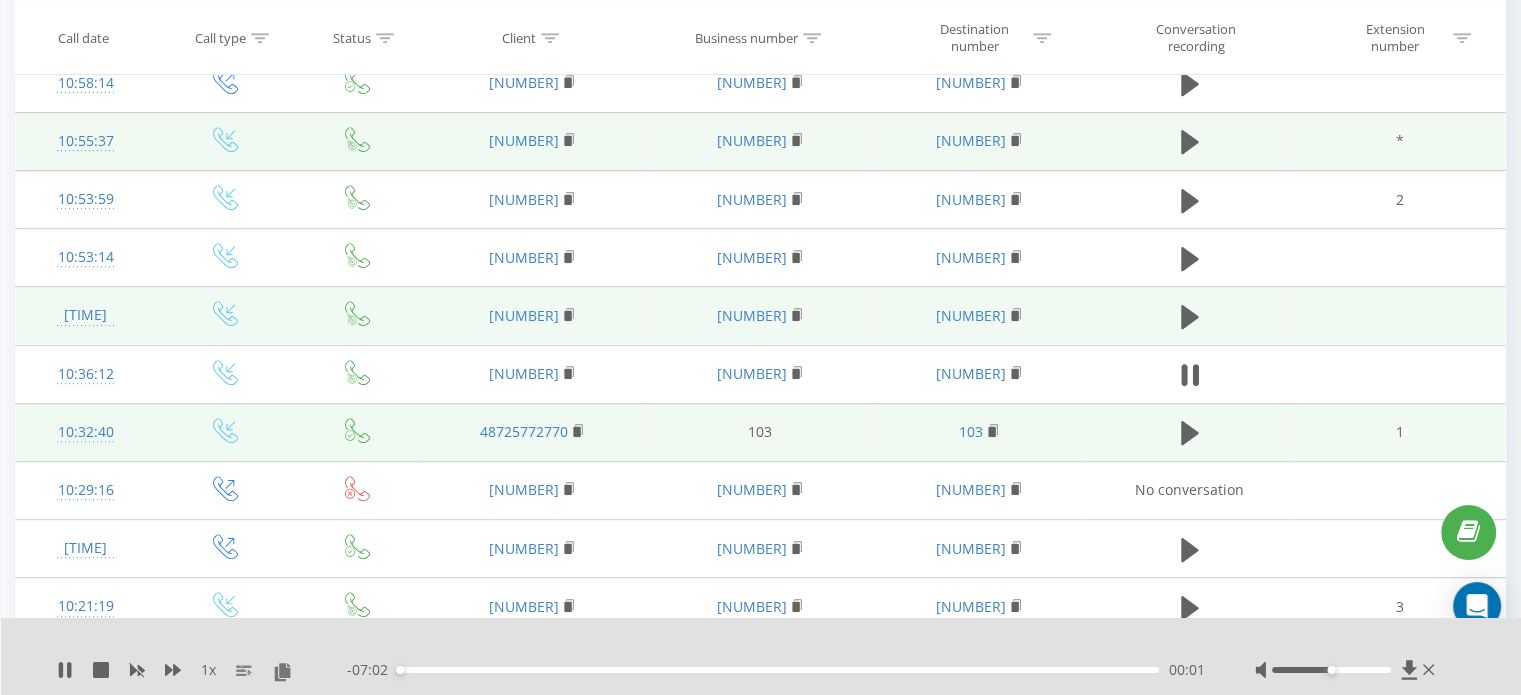 scroll, scrollTop: 1200, scrollLeft: 0, axis: vertical 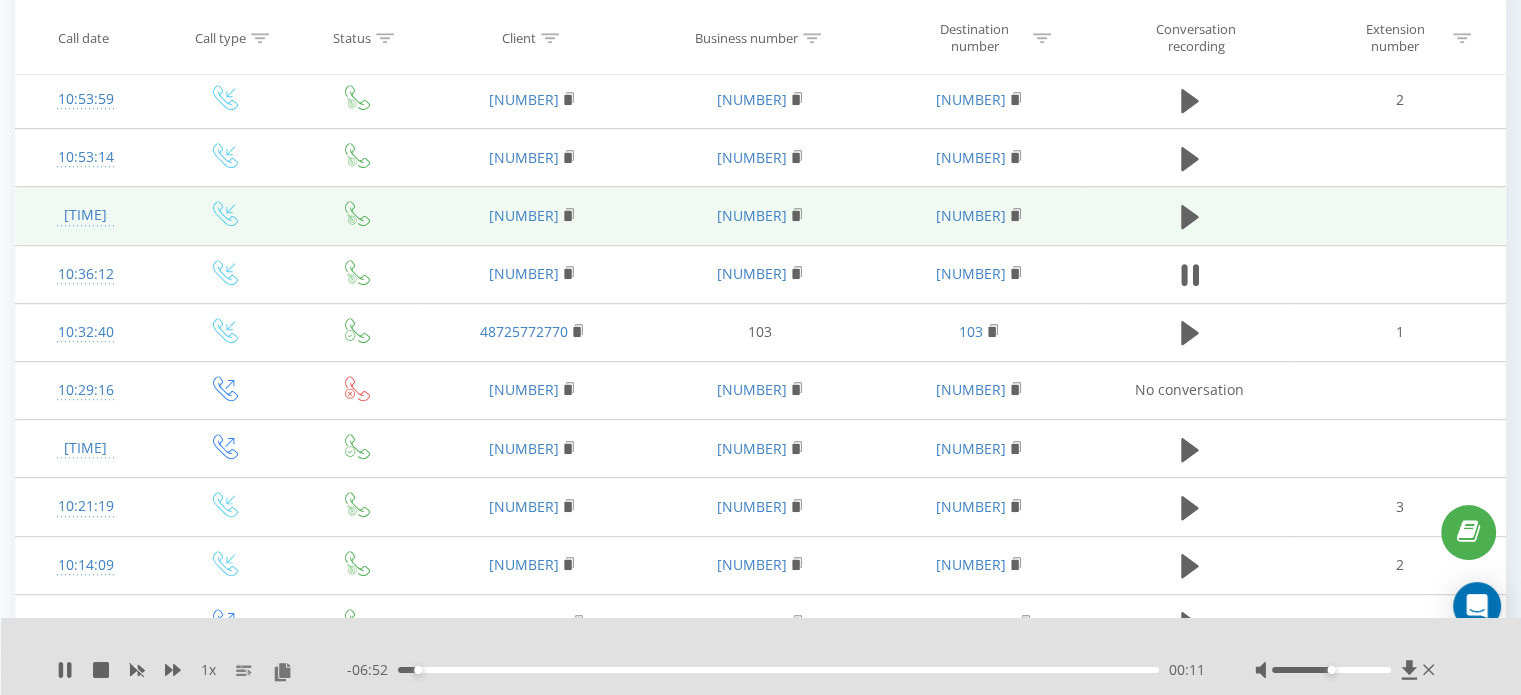 click on "00:11" at bounding box center [778, 670] 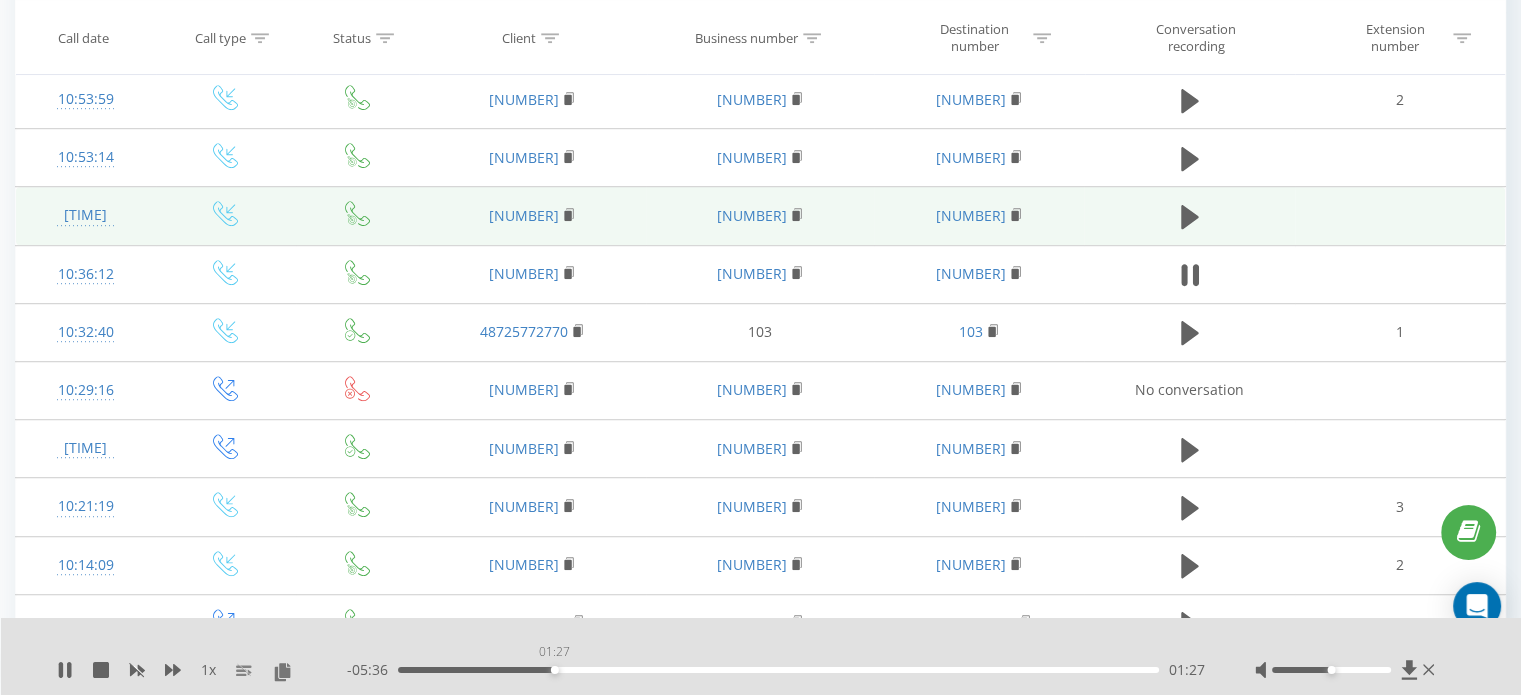 click on "01:27" at bounding box center (778, 670) 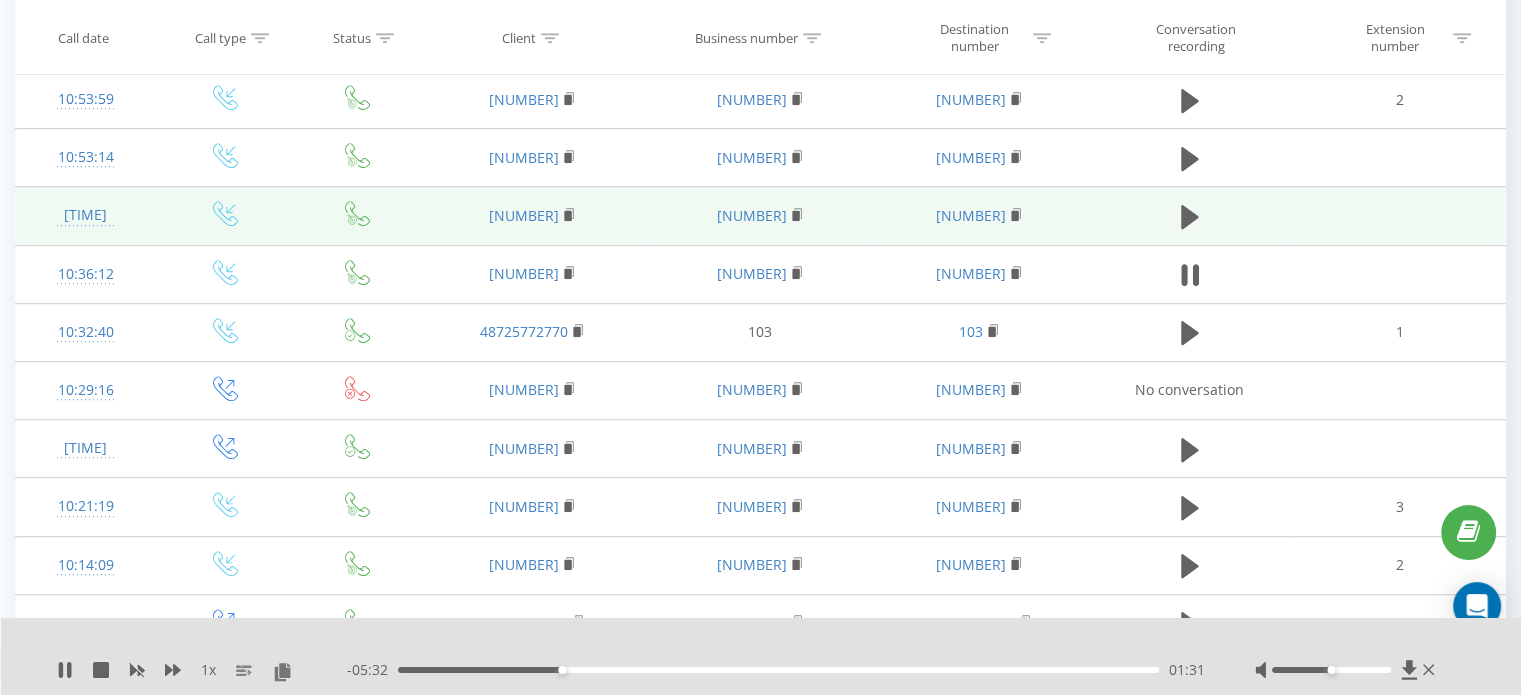 click on "01:31" at bounding box center [778, 670] 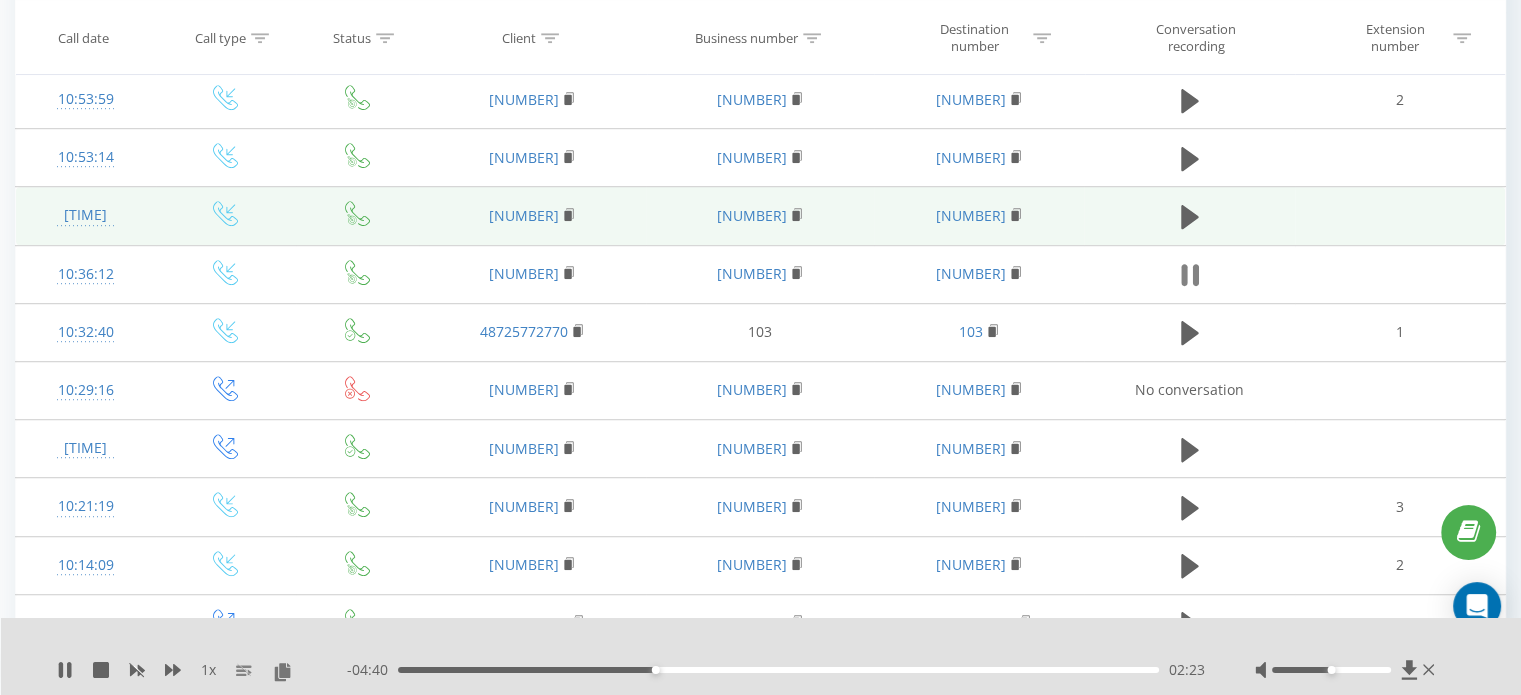 click at bounding box center [1190, 275] 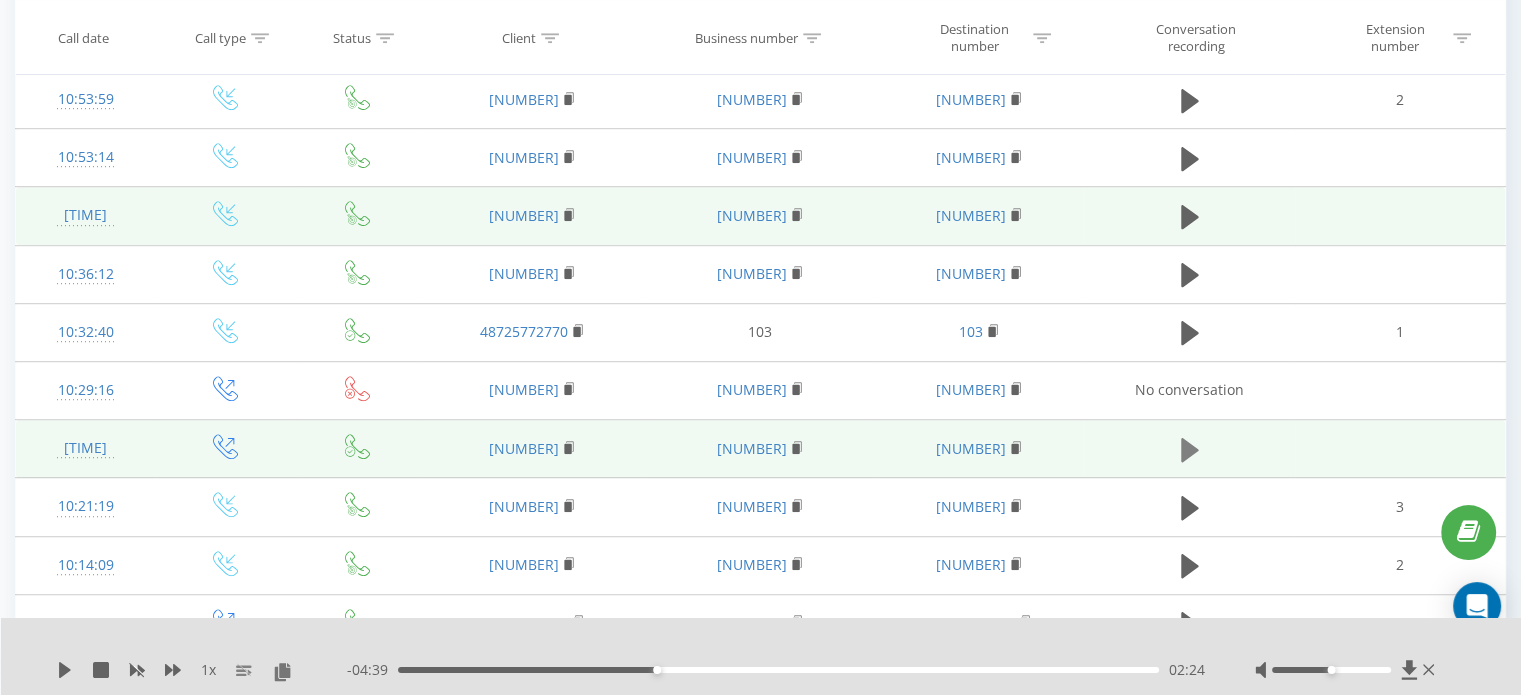 click 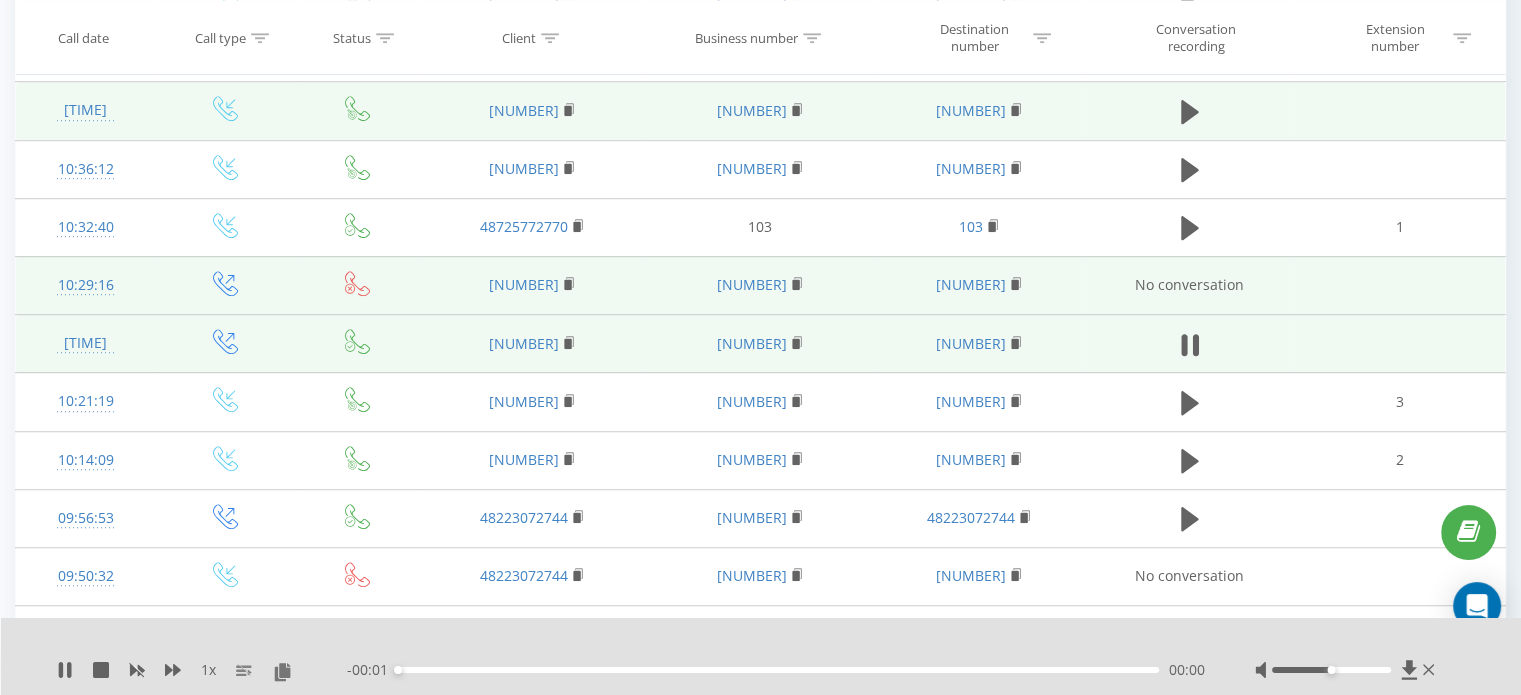 scroll, scrollTop: 1400, scrollLeft: 0, axis: vertical 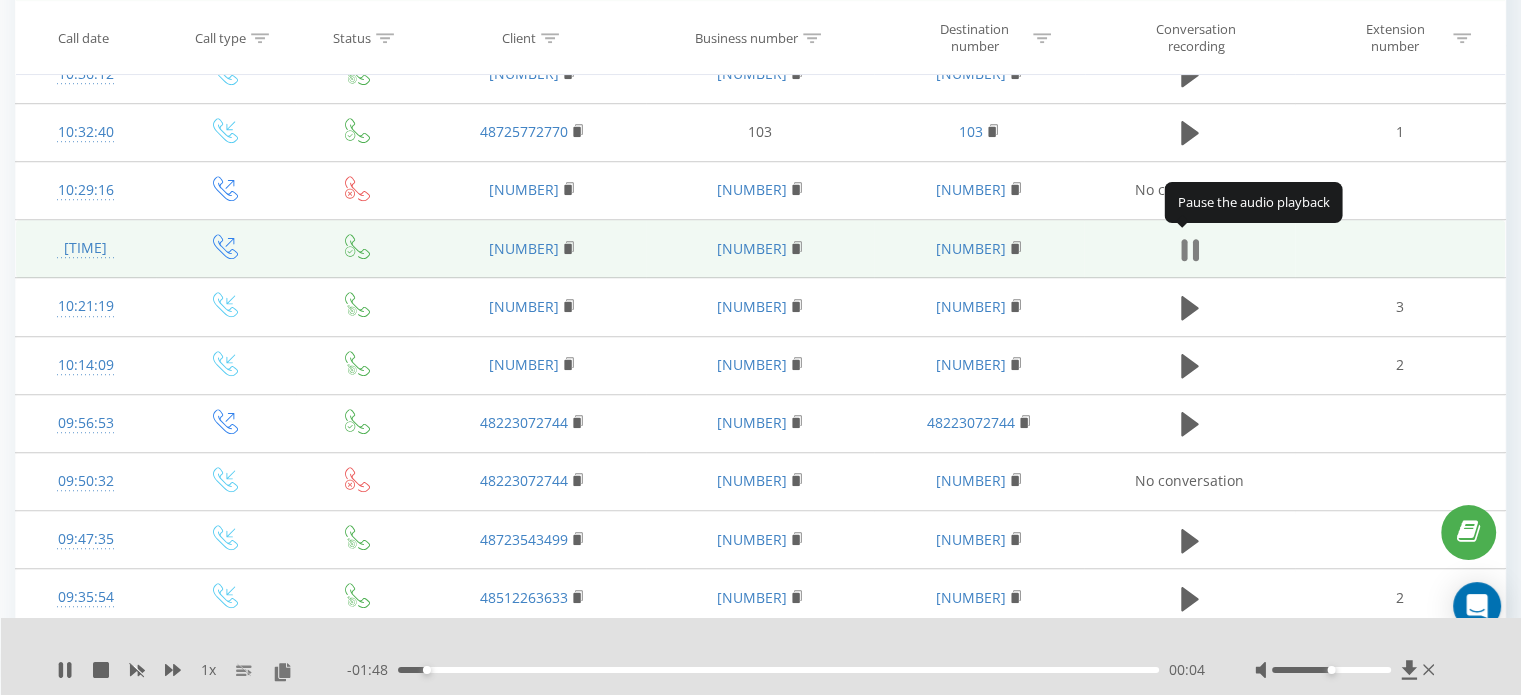 click 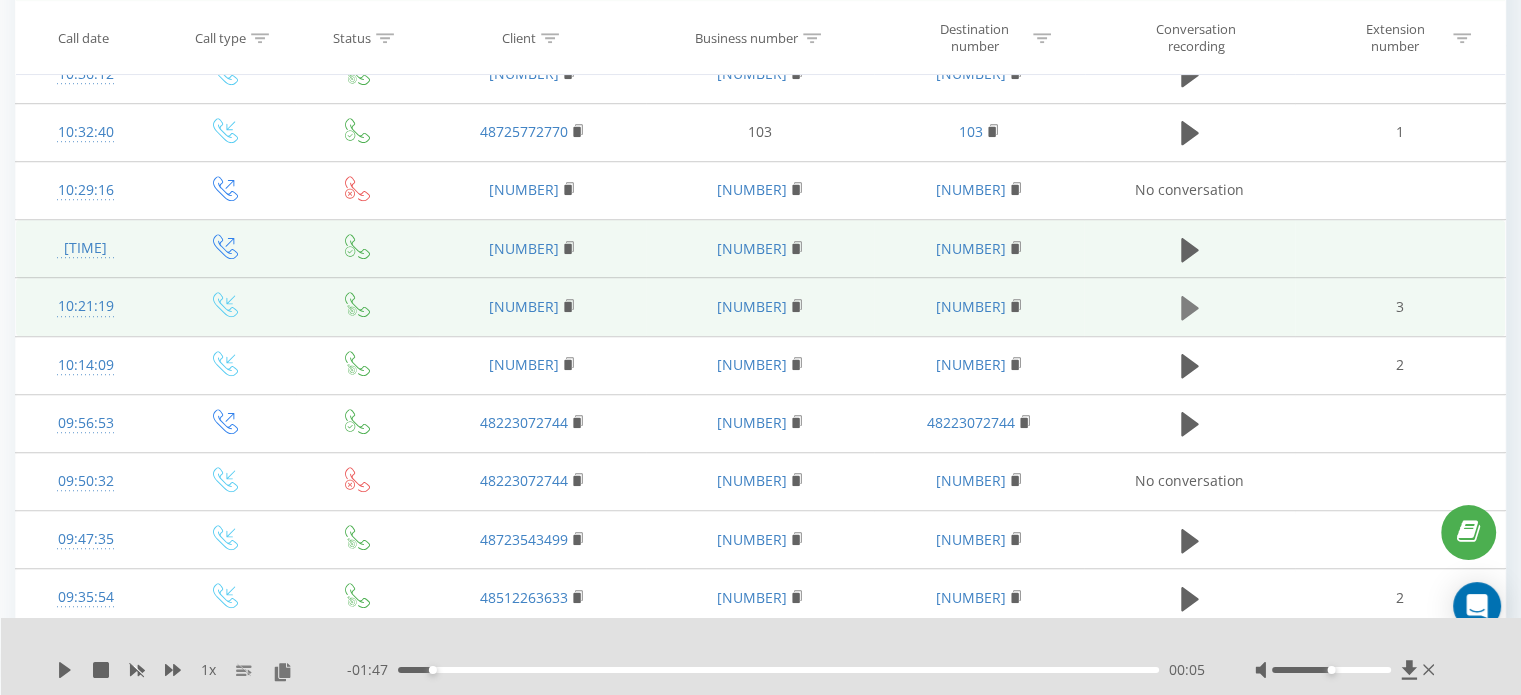 click 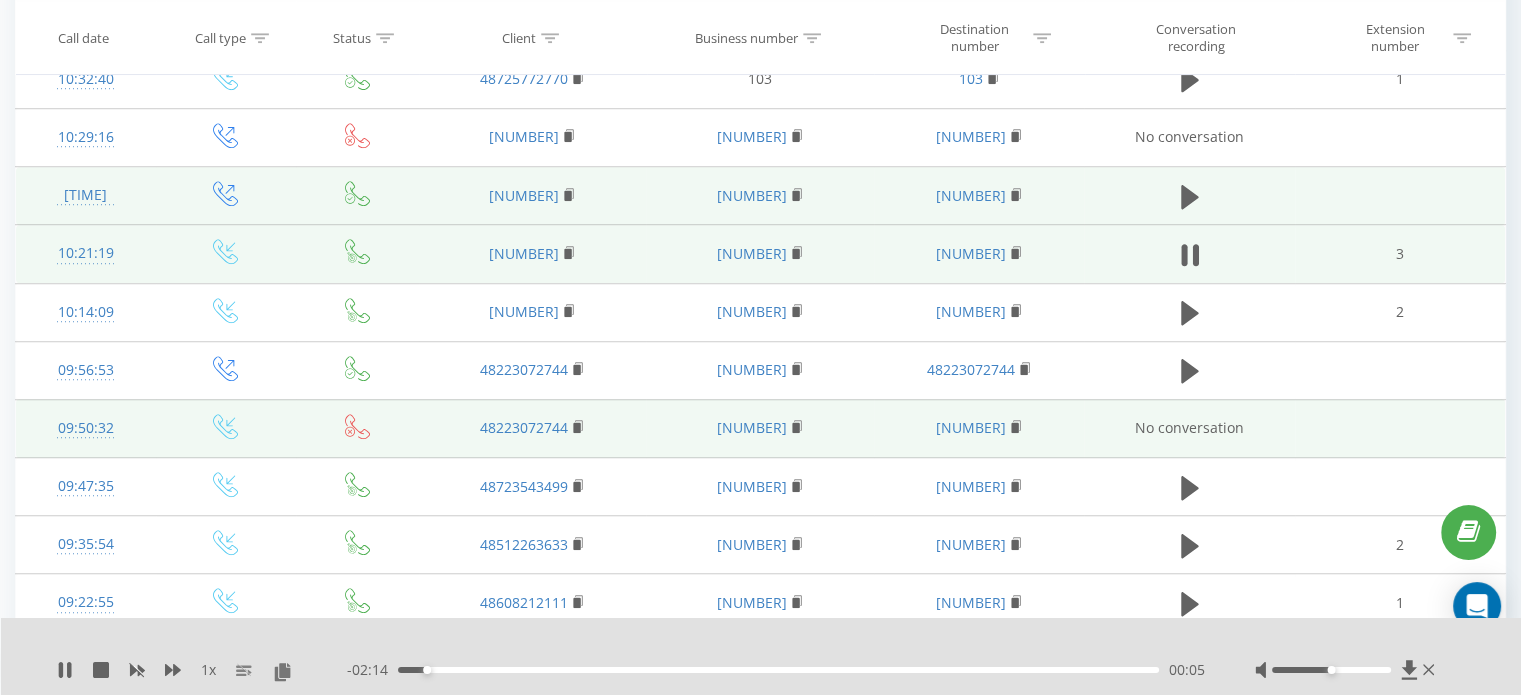 scroll, scrollTop: 1500, scrollLeft: 0, axis: vertical 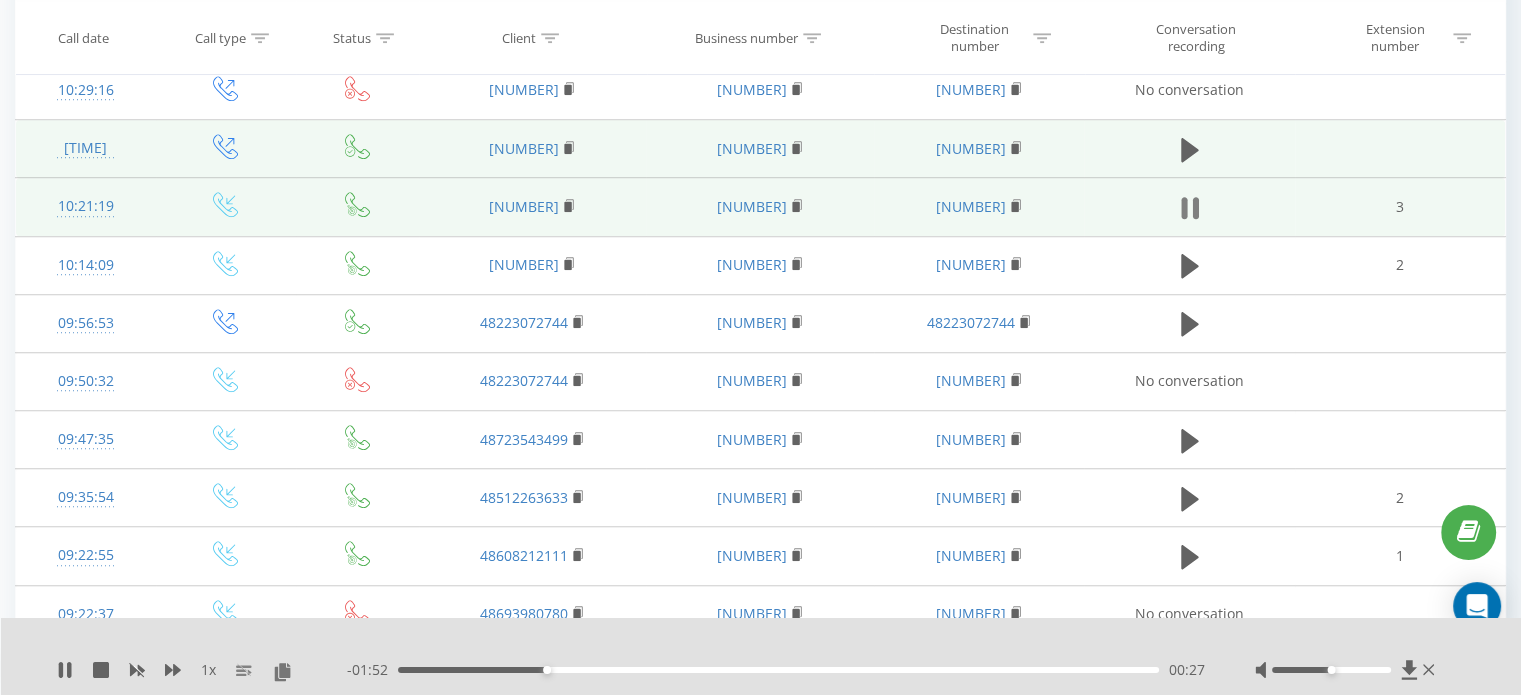 click 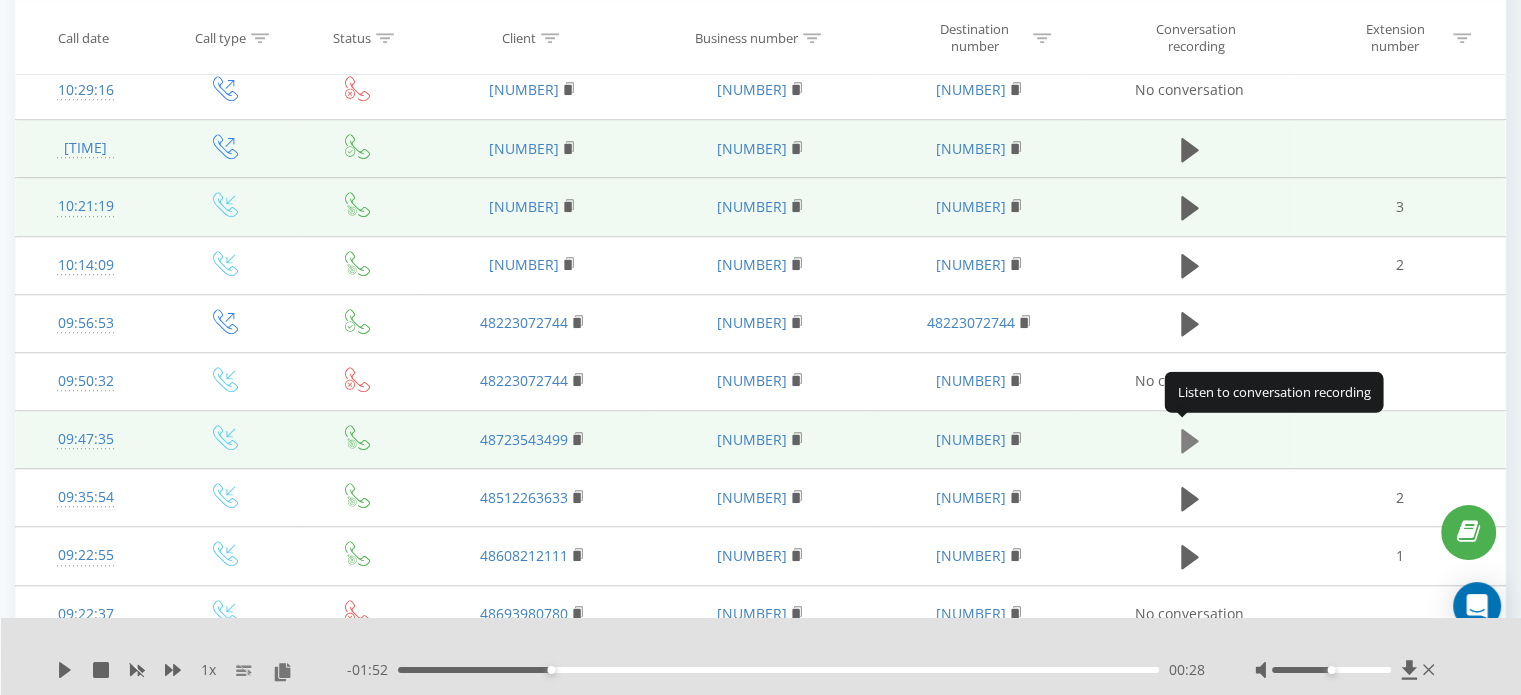 click 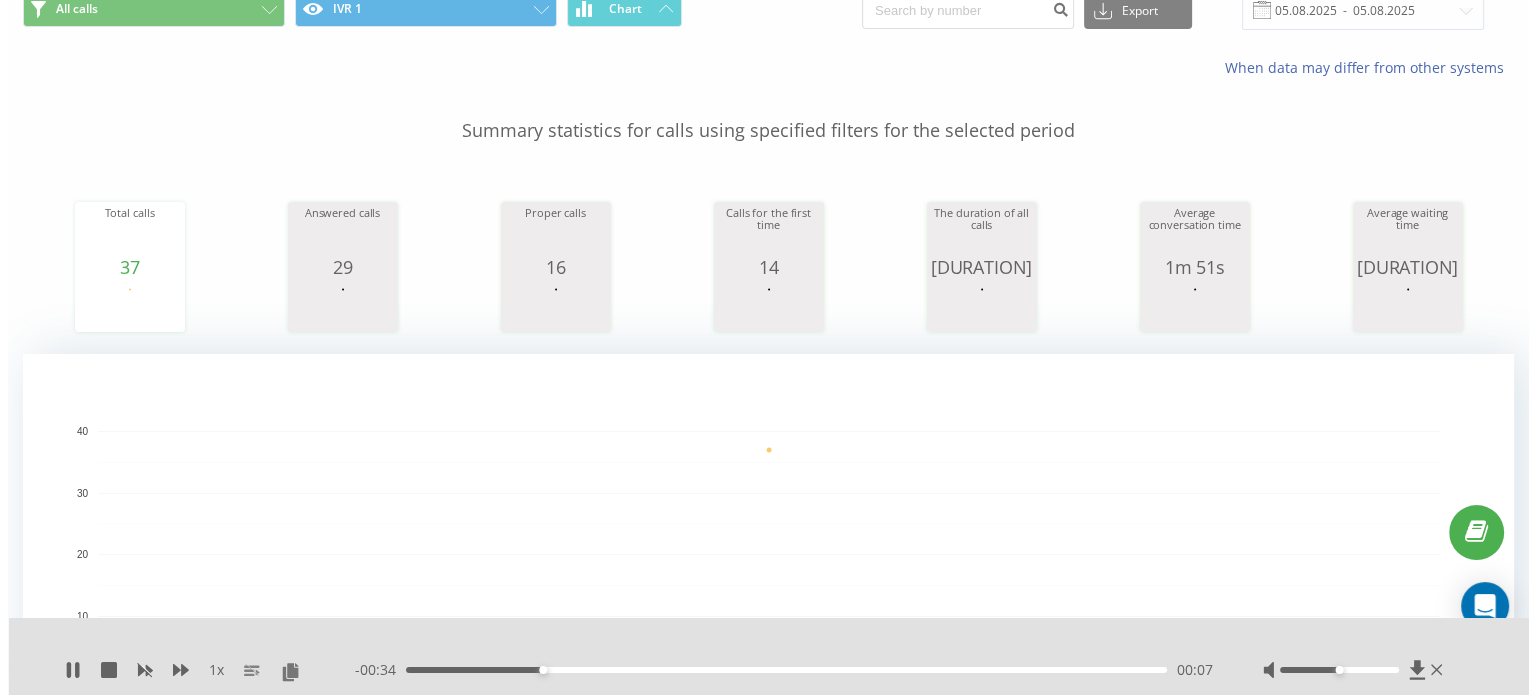 scroll, scrollTop: 0, scrollLeft: 0, axis: both 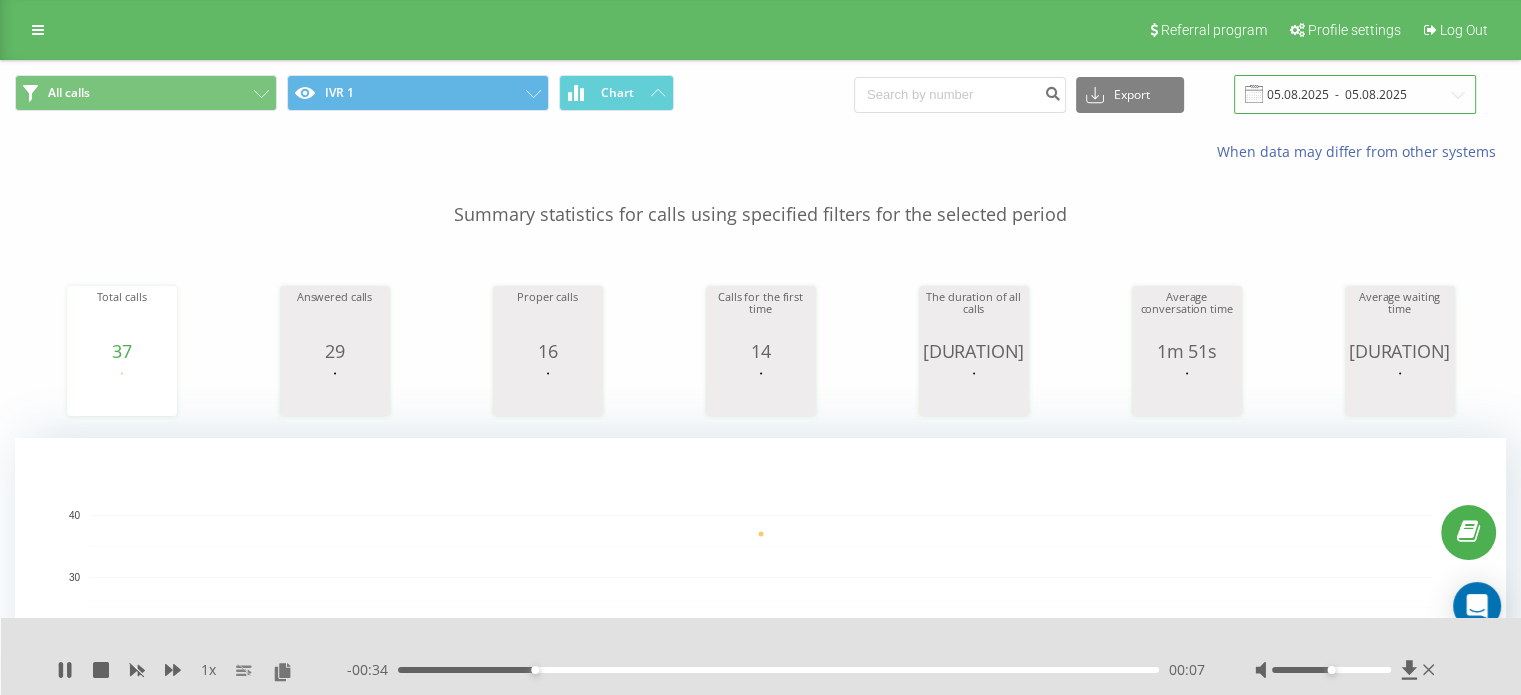 click on "05.08.2025  -  05.08.2025" at bounding box center [1355, 94] 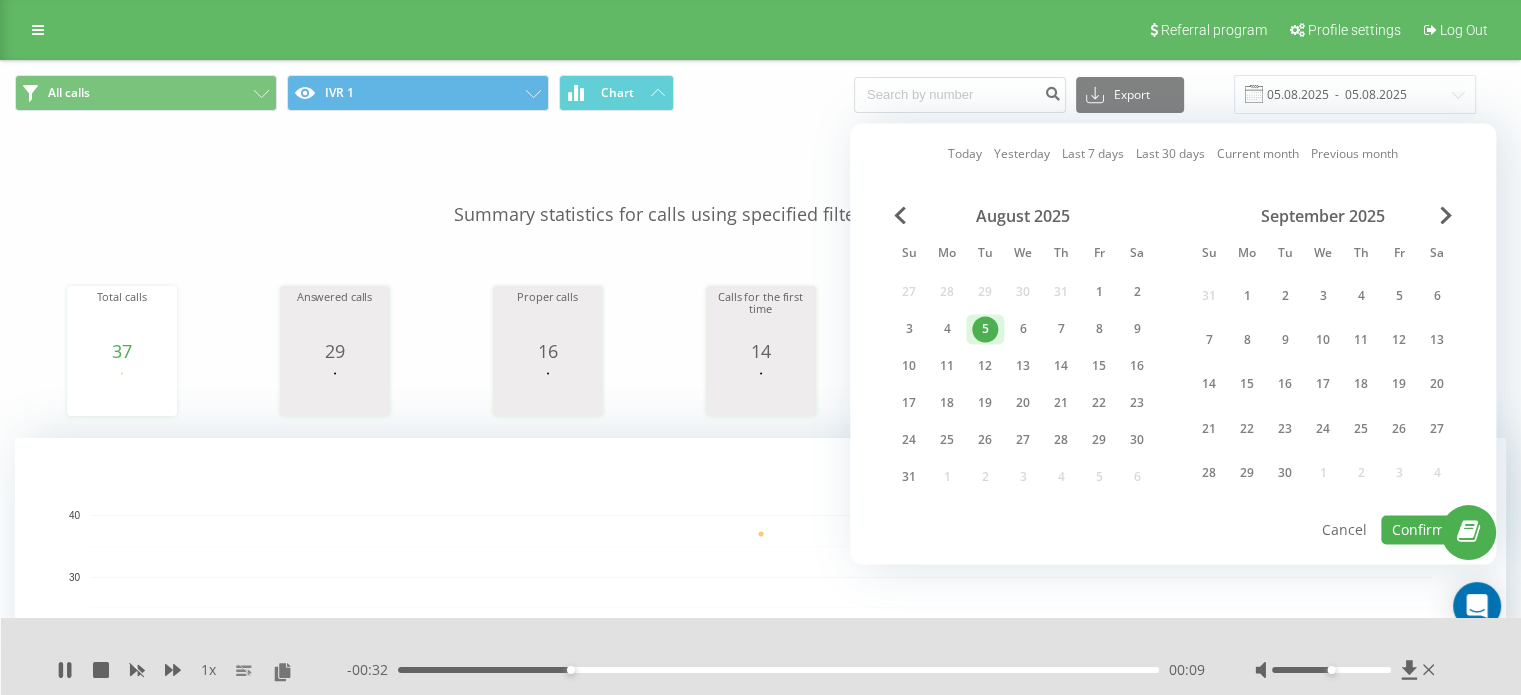 click on "5" at bounding box center (985, 329) 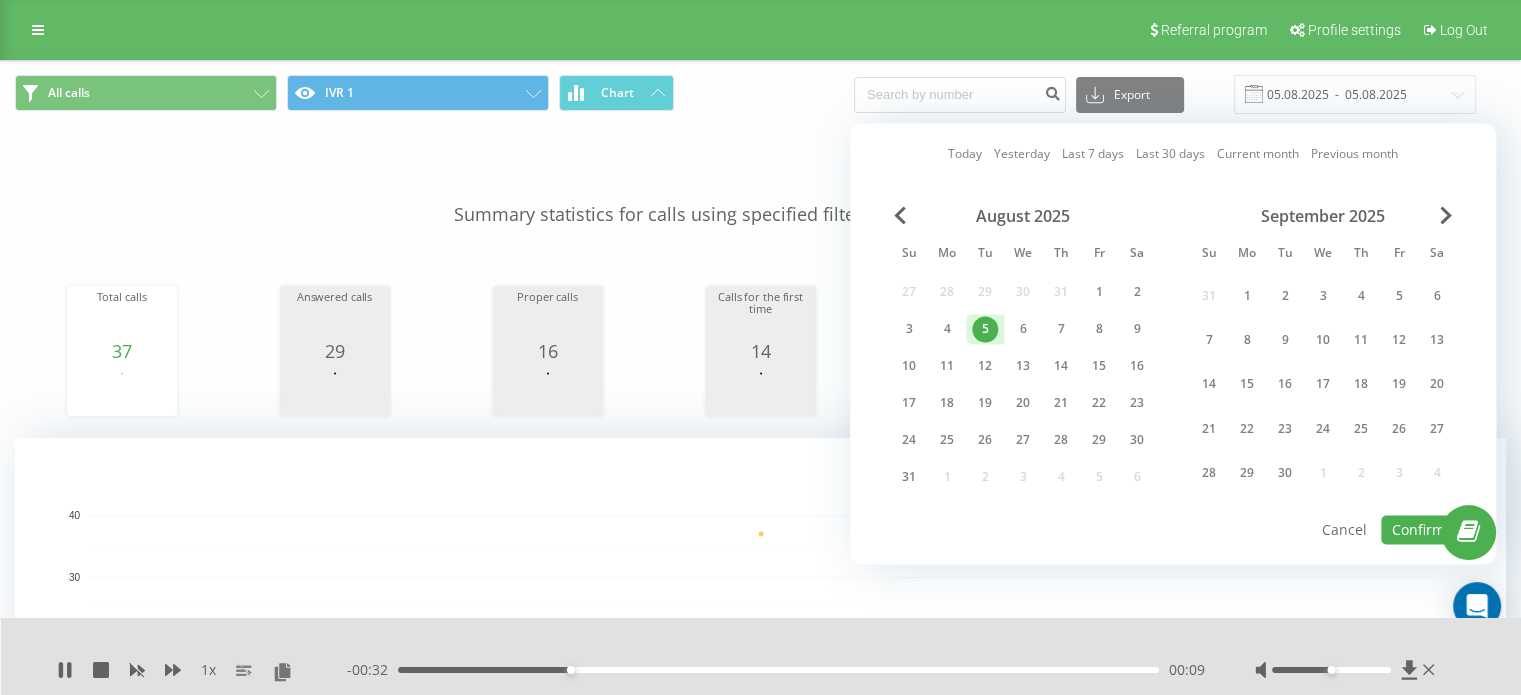 click on "5" at bounding box center [985, 329] 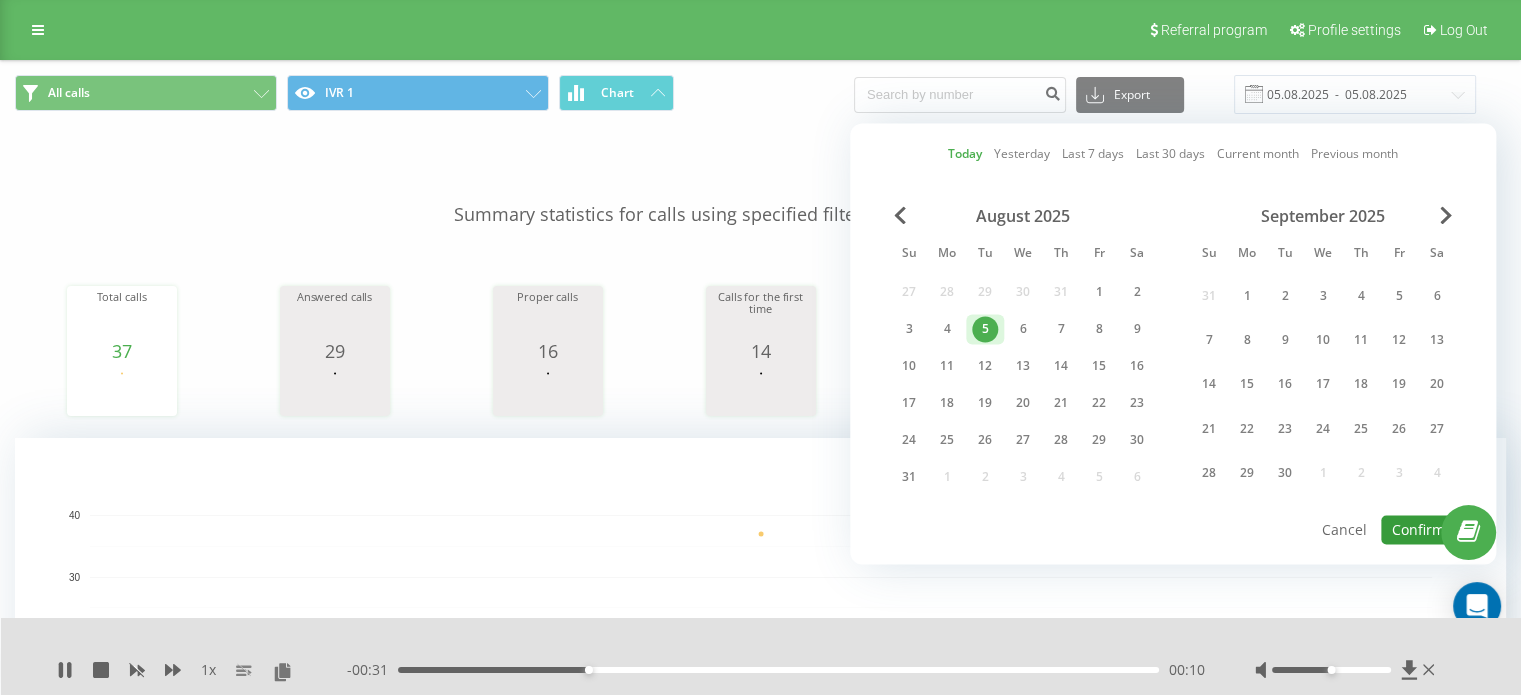 click on "Confirm" at bounding box center [1418, 529] 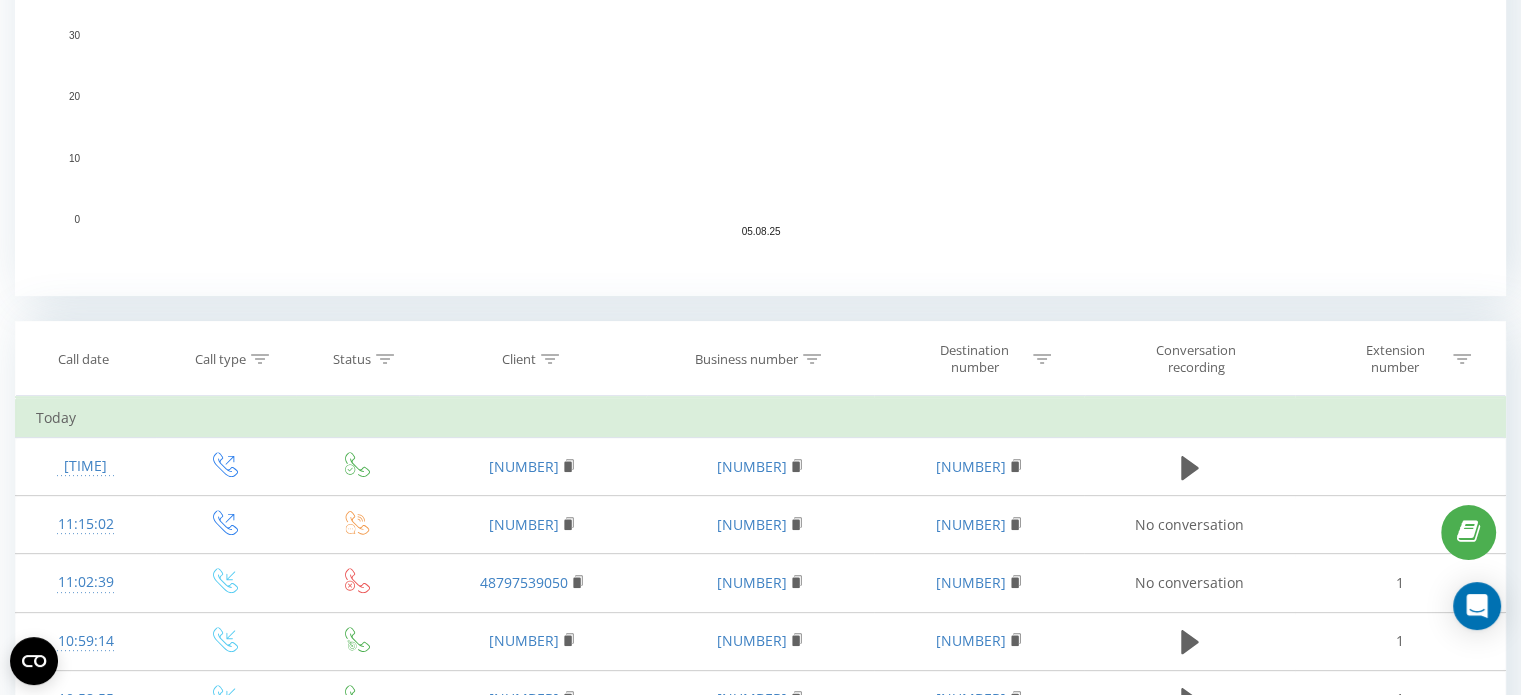 scroll, scrollTop: 600, scrollLeft: 0, axis: vertical 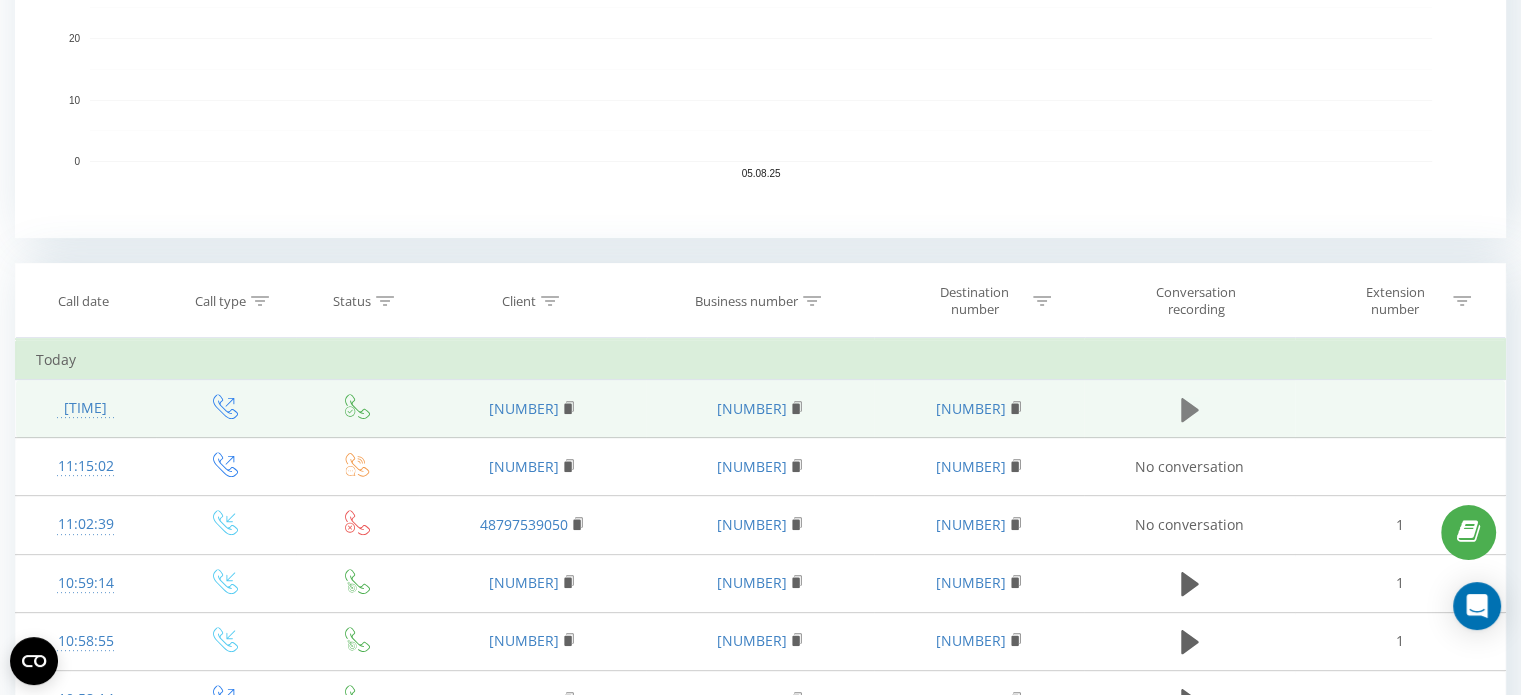 click 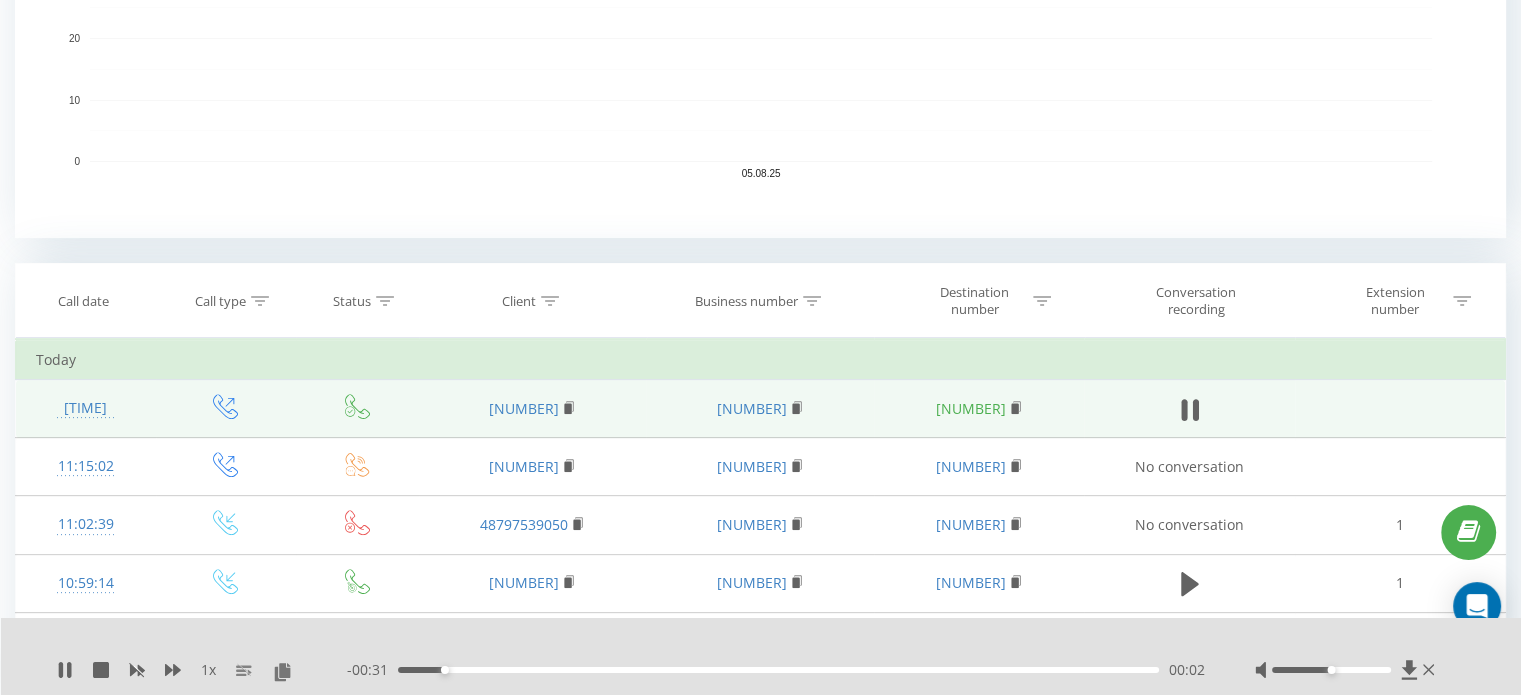 scroll, scrollTop: 700, scrollLeft: 0, axis: vertical 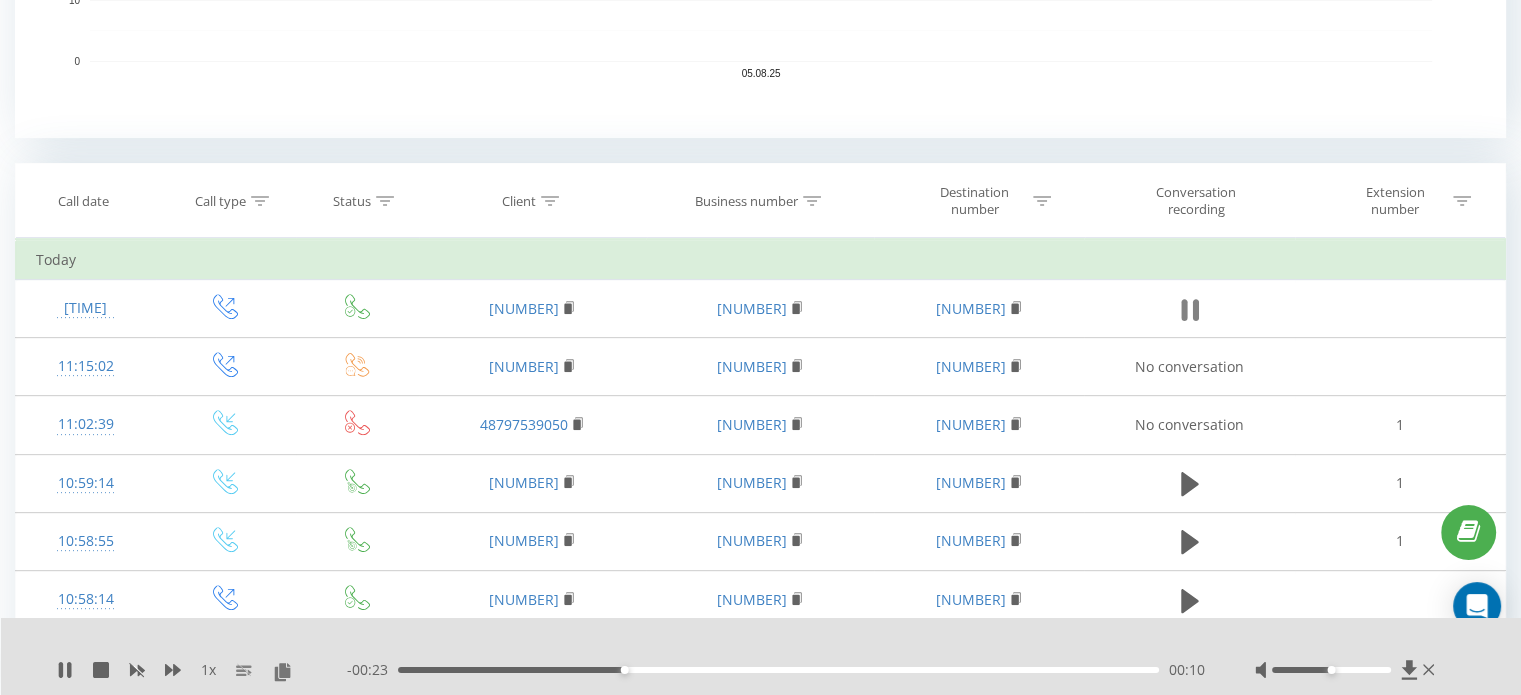 click 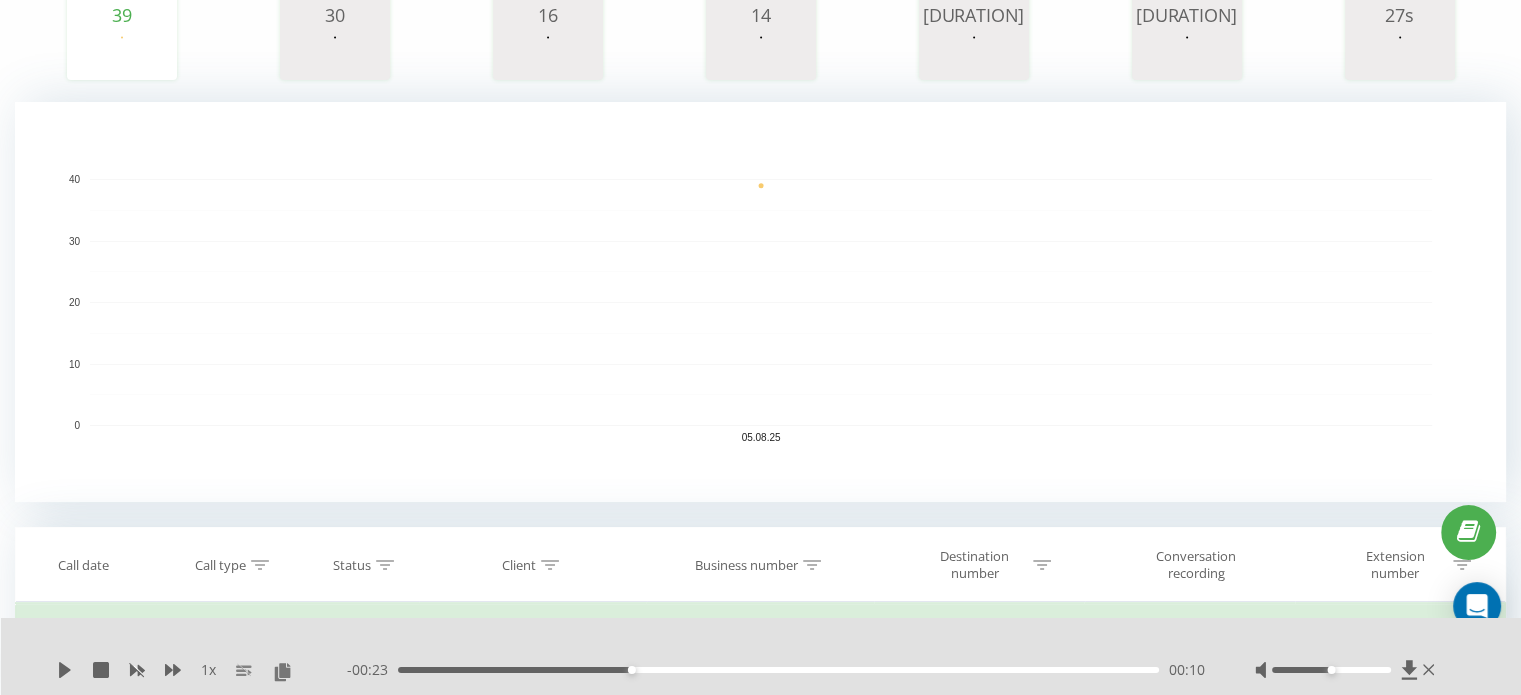 scroll, scrollTop: 300, scrollLeft: 0, axis: vertical 